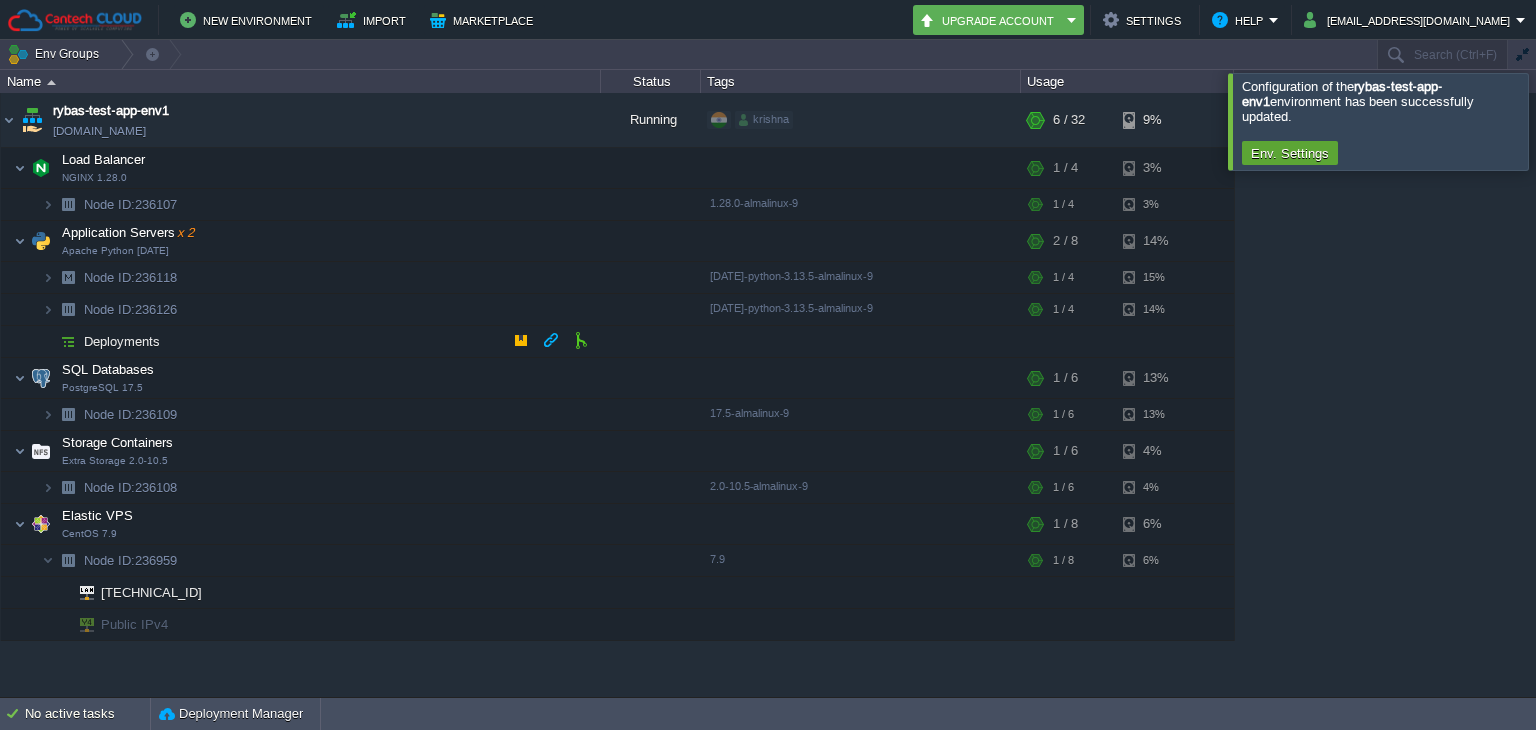 scroll, scrollTop: 0, scrollLeft: 0, axis: both 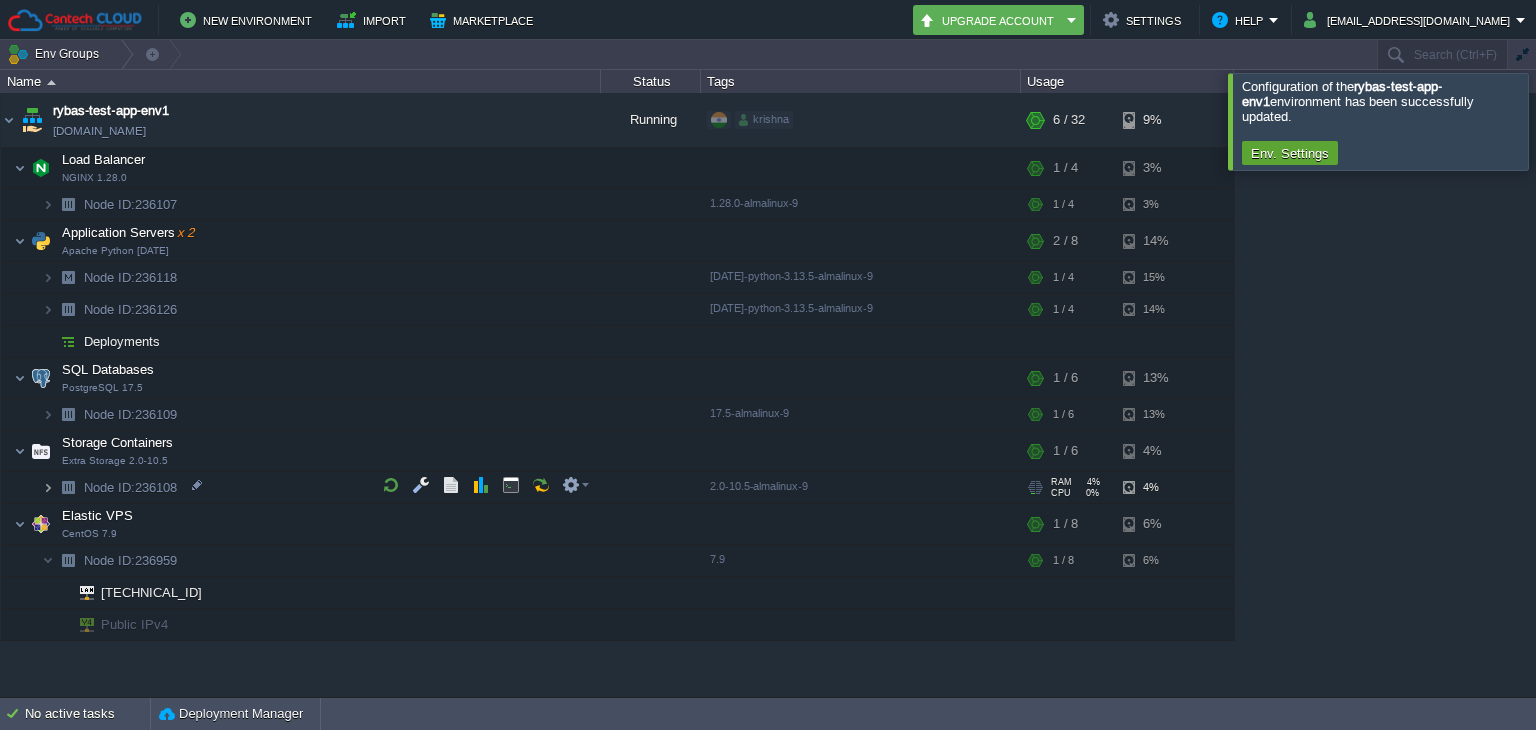 click at bounding box center [48, 487] 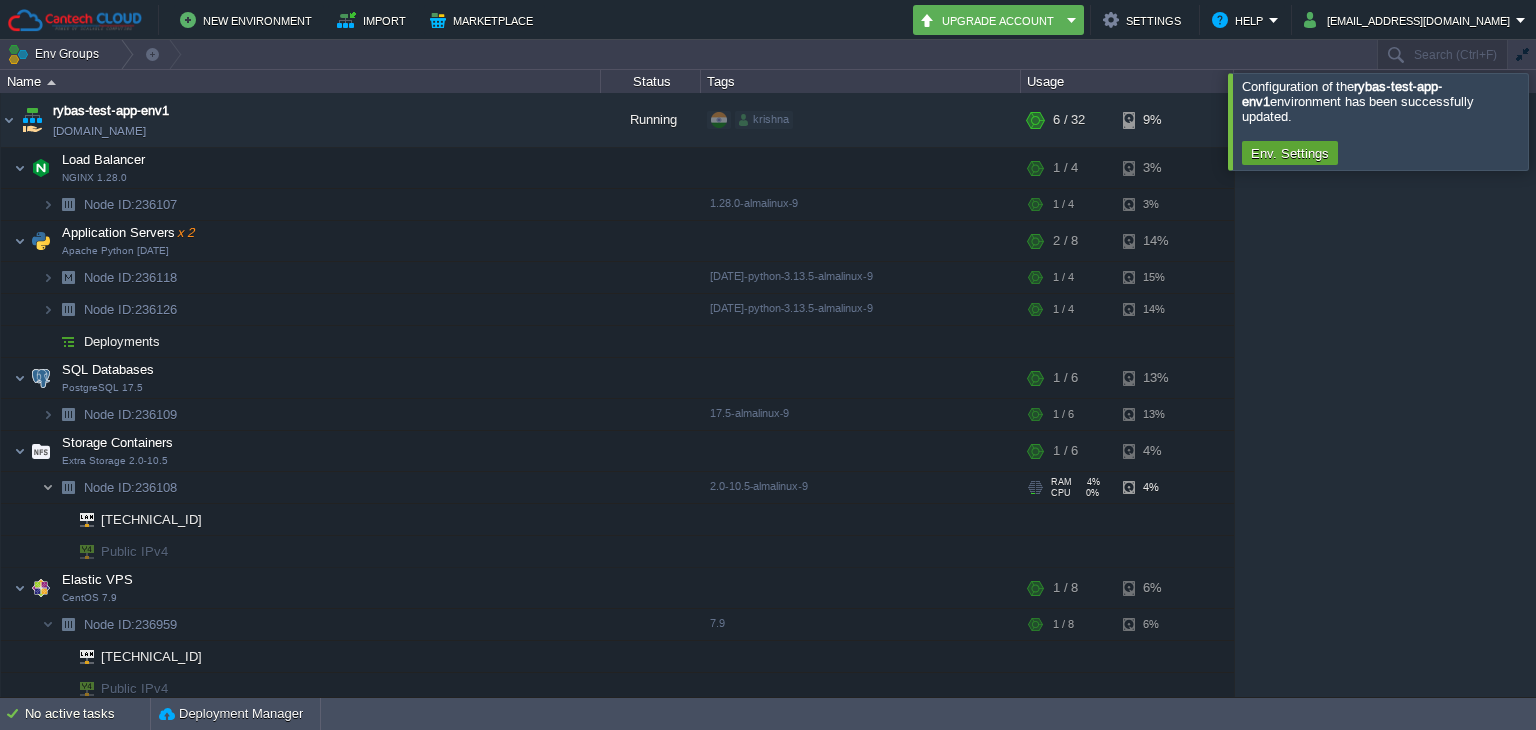 click at bounding box center (48, 487) 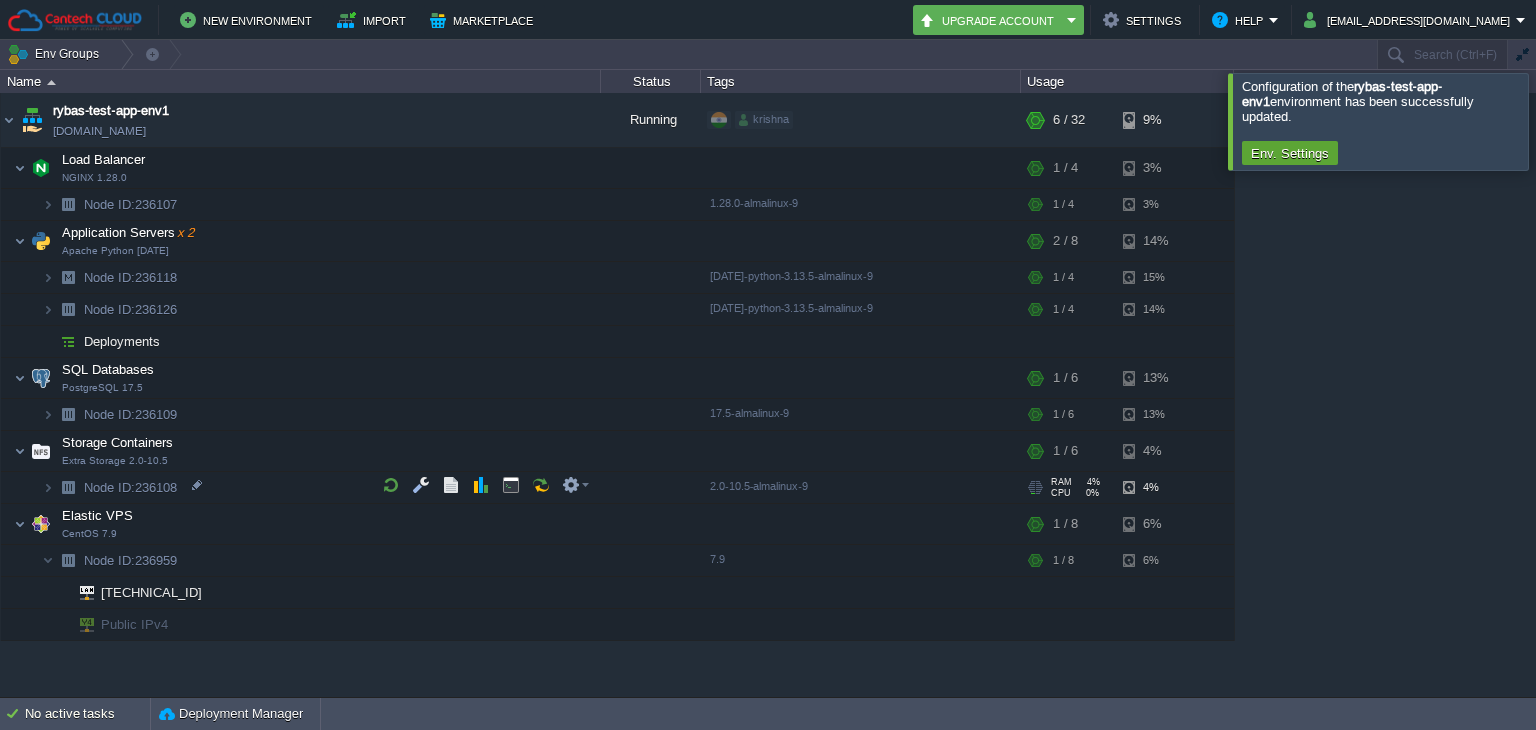 click at bounding box center [28, 481] 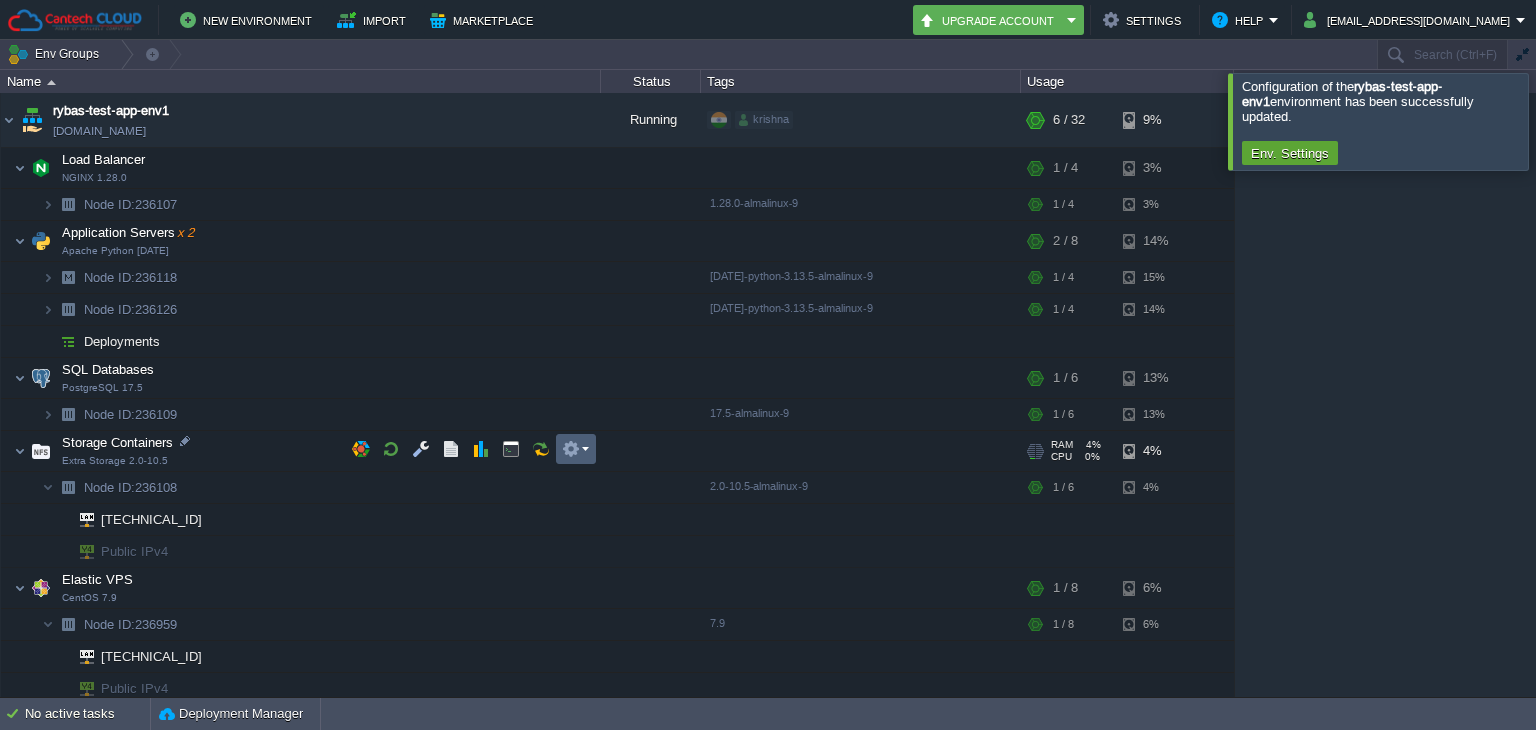 click at bounding box center (575, 449) 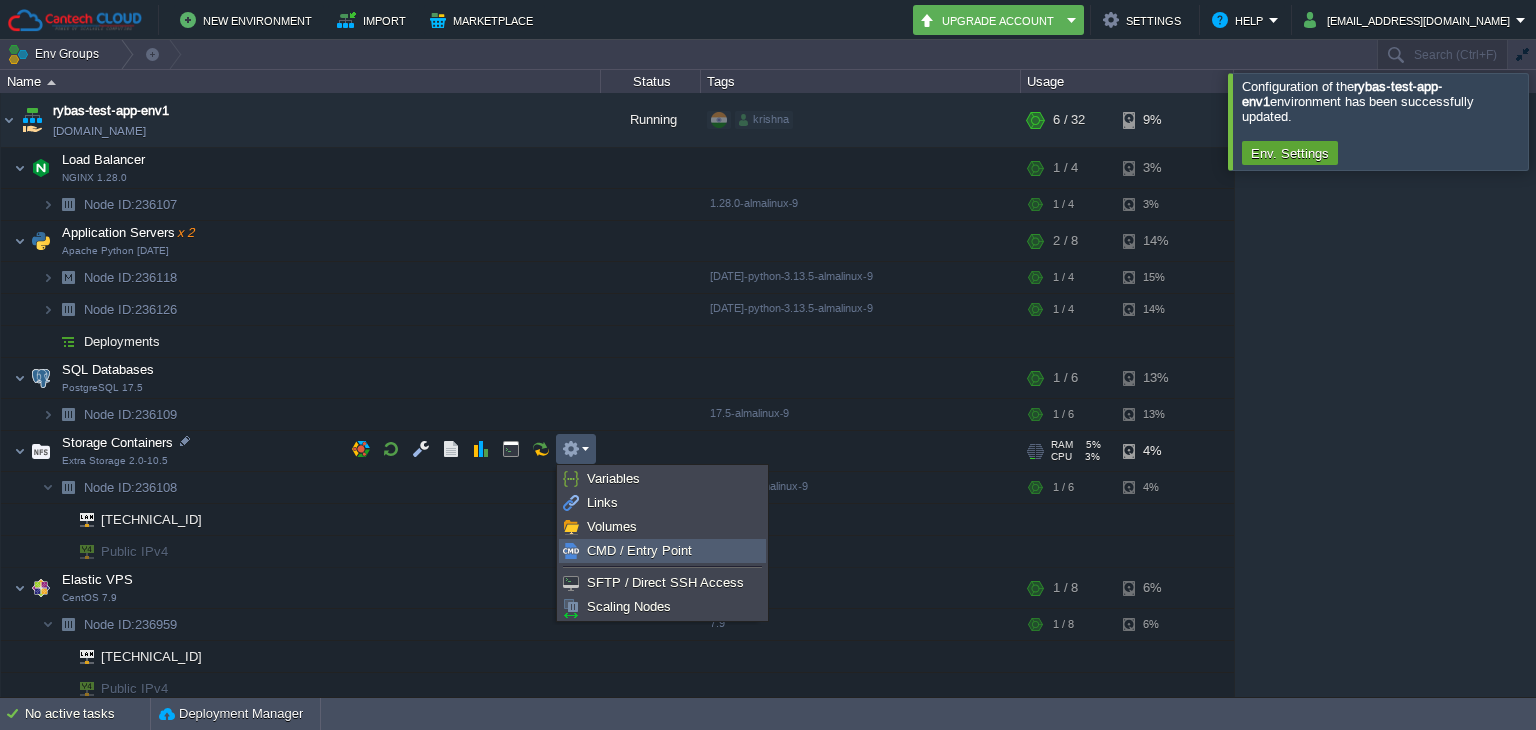 click on "CMD / Entry Point" at bounding box center [662, 551] 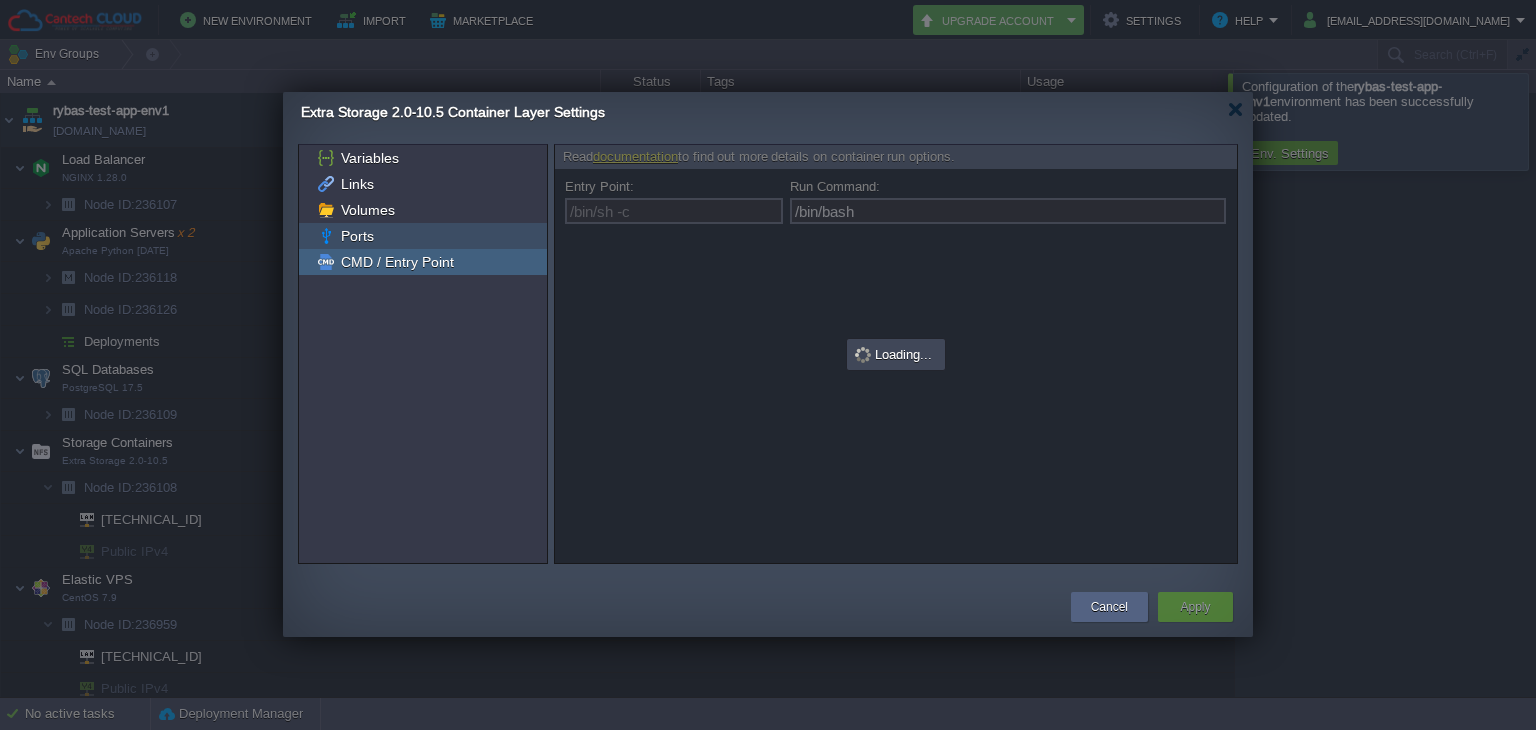 click on "Ports" at bounding box center (423, 236) 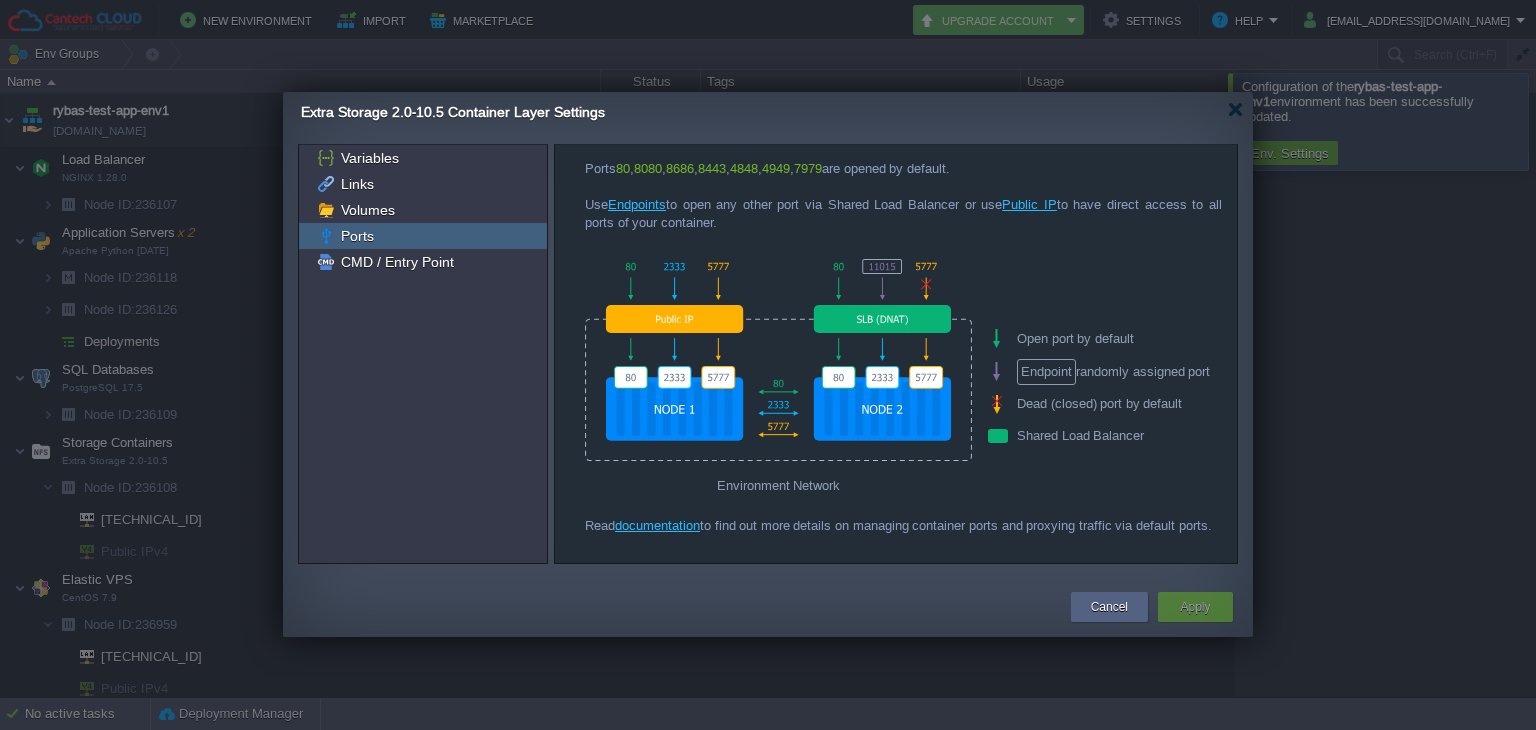 drag, startPoint x: 724, startPoint y: 223, endPoint x: 584, endPoint y: 176, distance: 147.67871 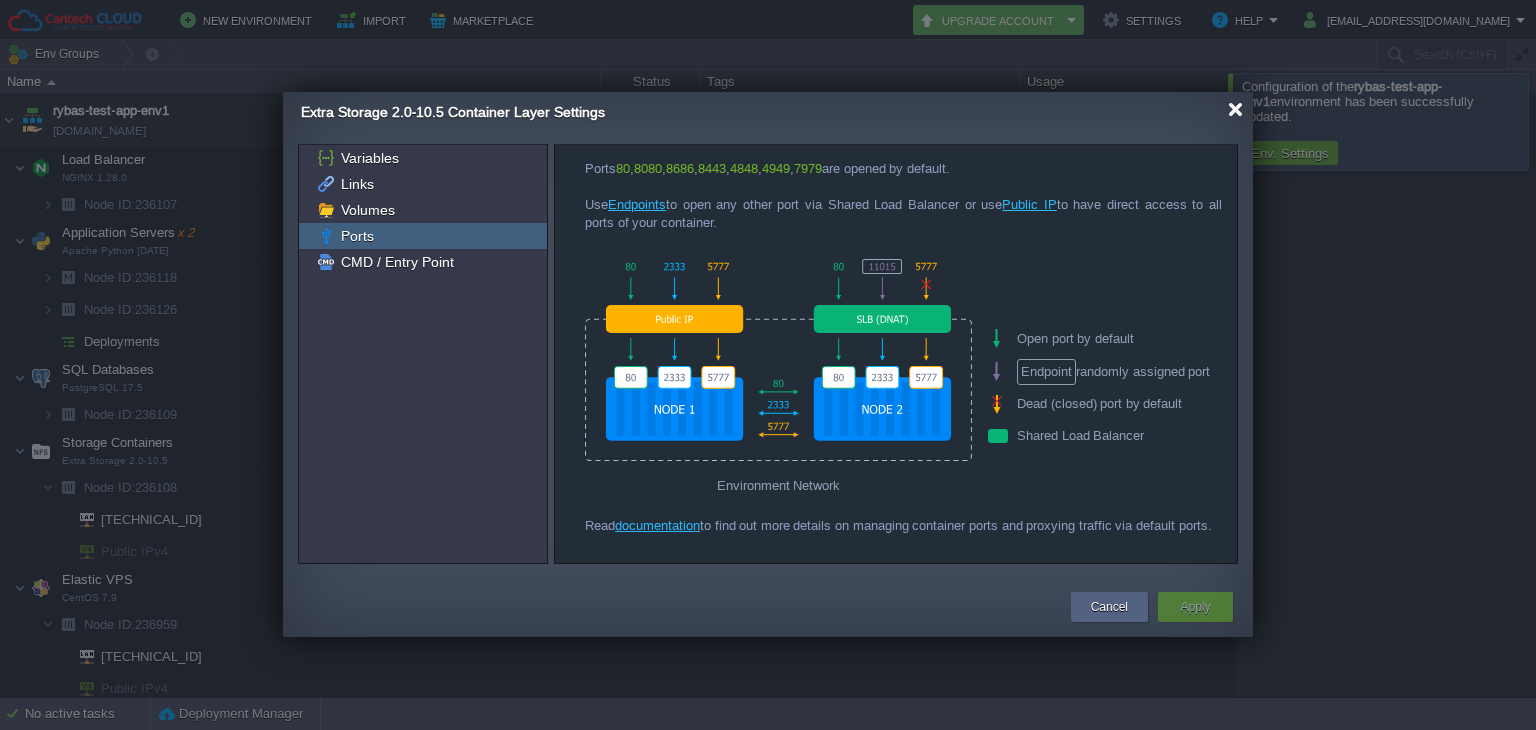 click at bounding box center [1235, 109] 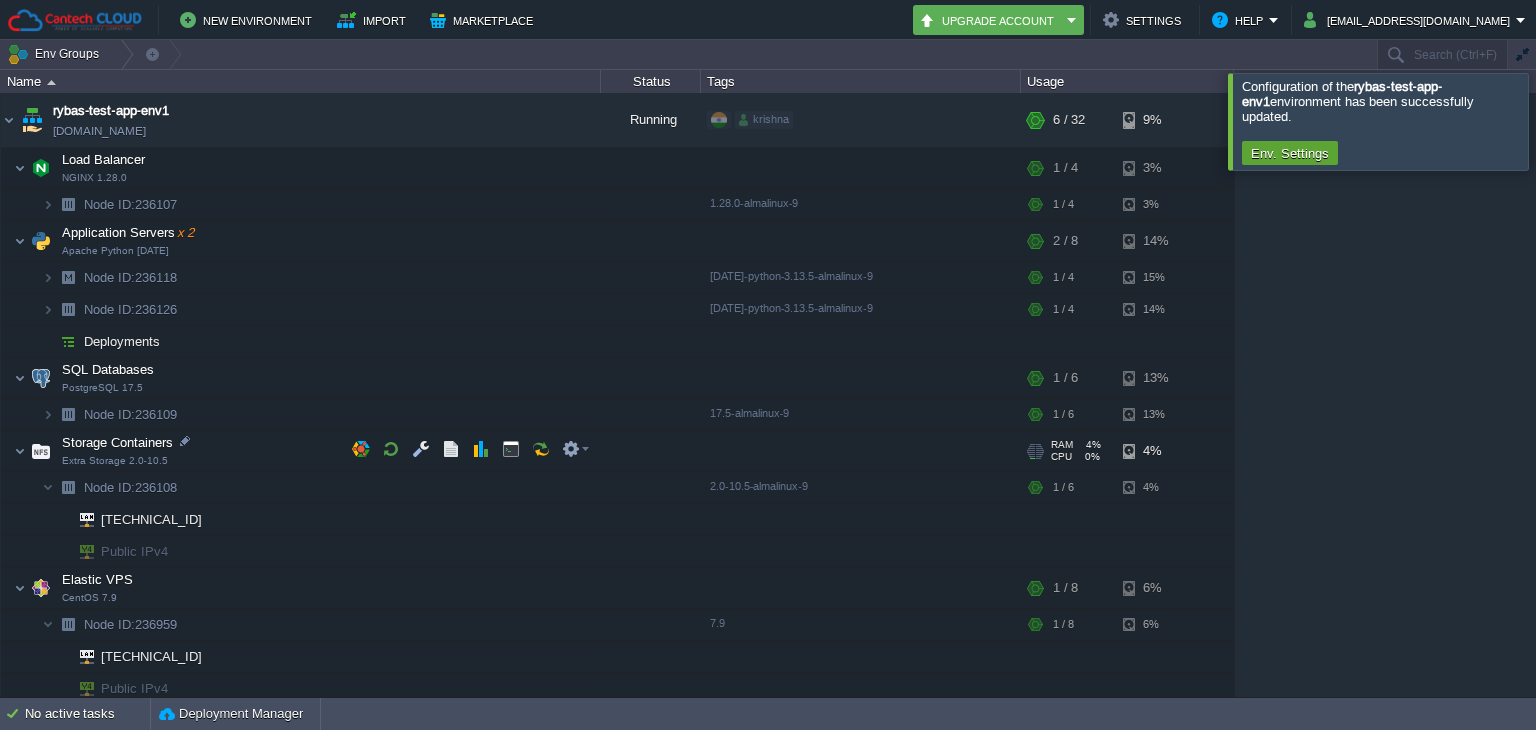 scroll, scrollTop: 4, scrollLeft: 0, axis: vertical 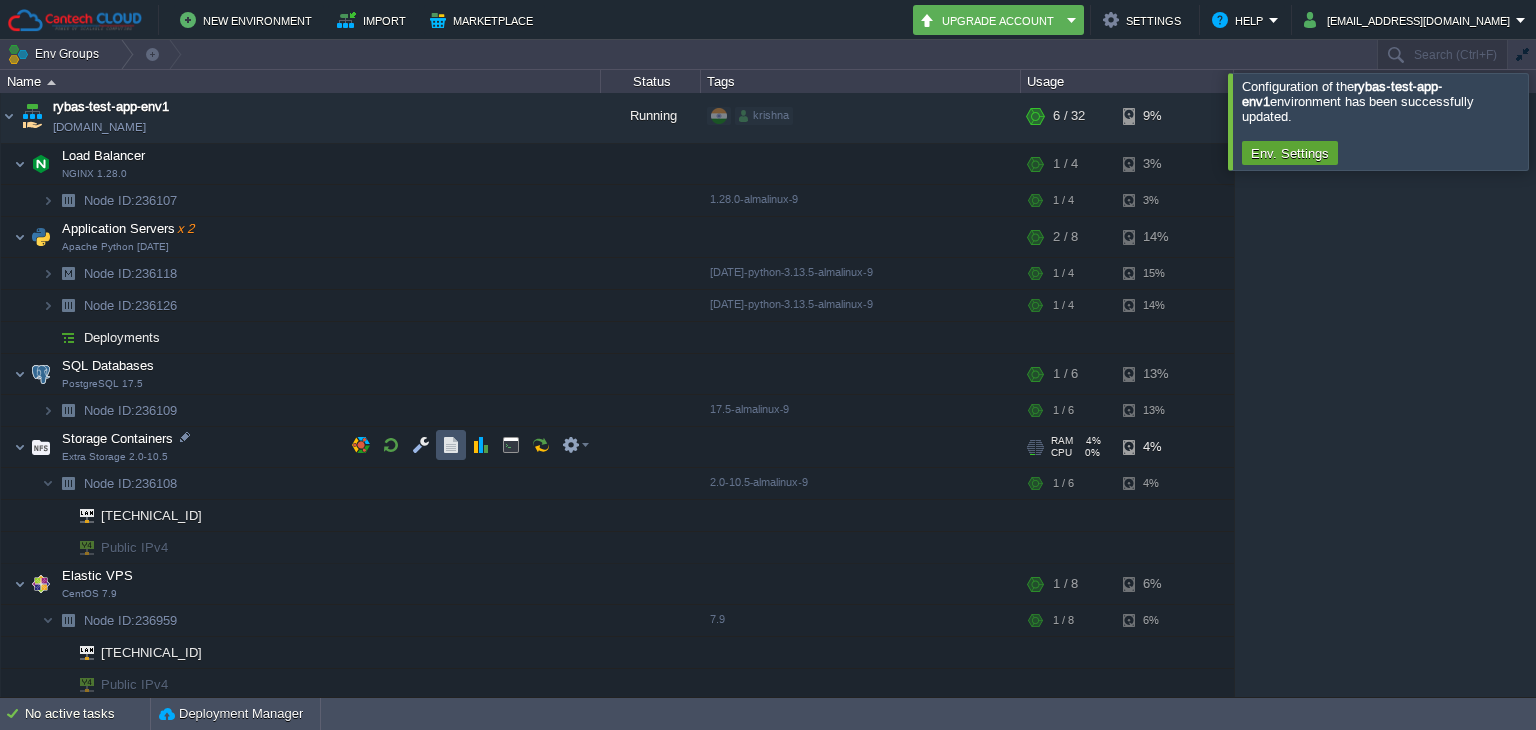 click at bounding box center [451, 445] 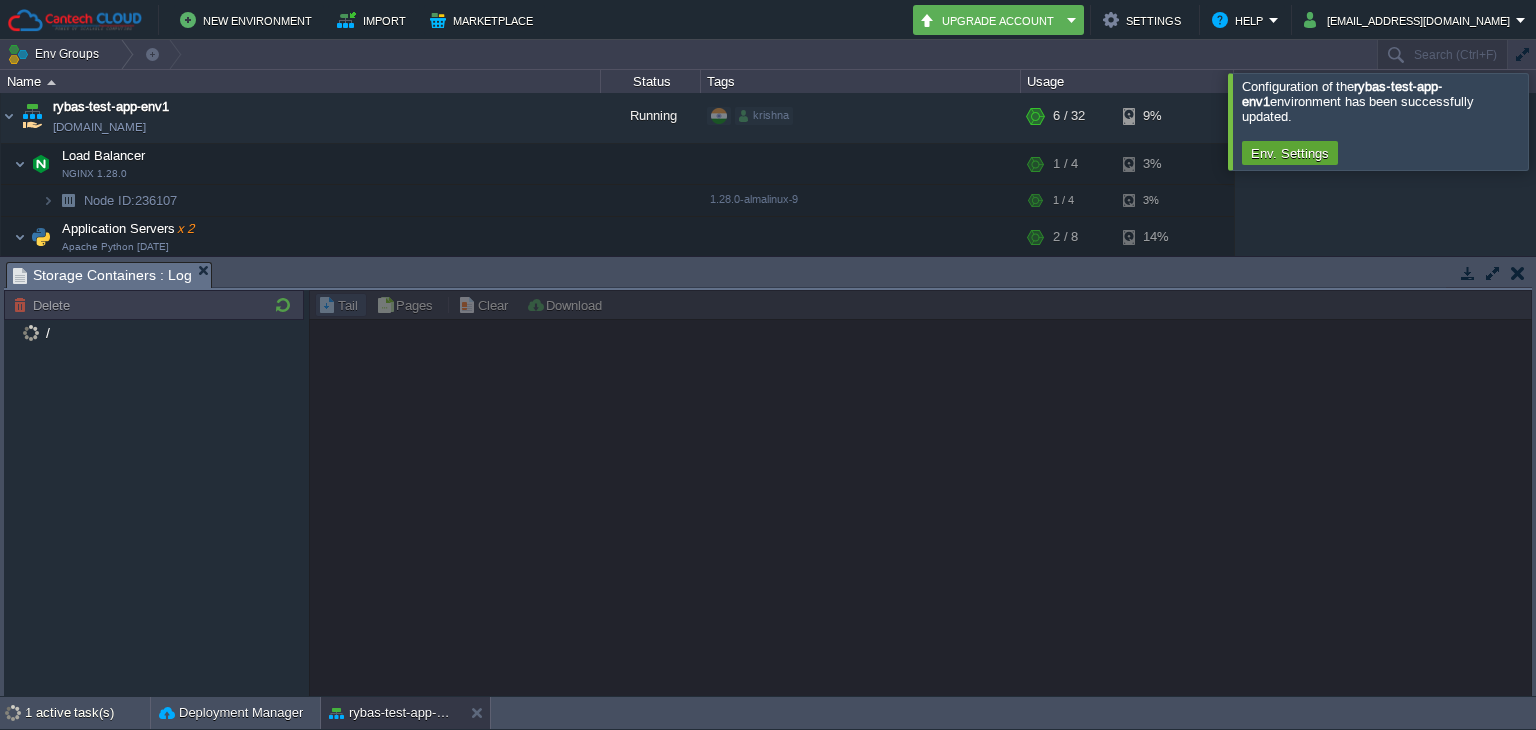 click at bounding box center (1518, 273) 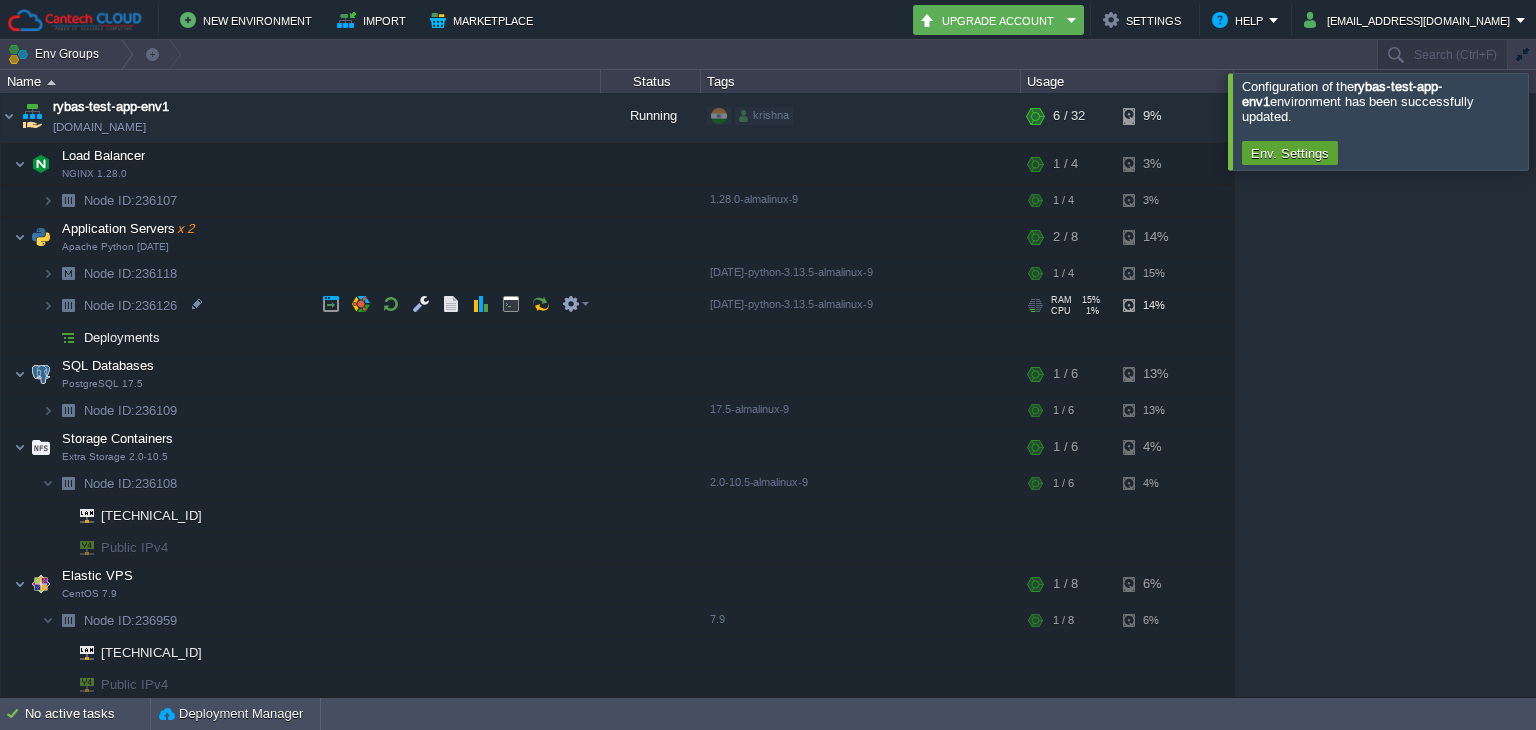scroll, scrollTop: 0, scrollLeft: 0, axis: both 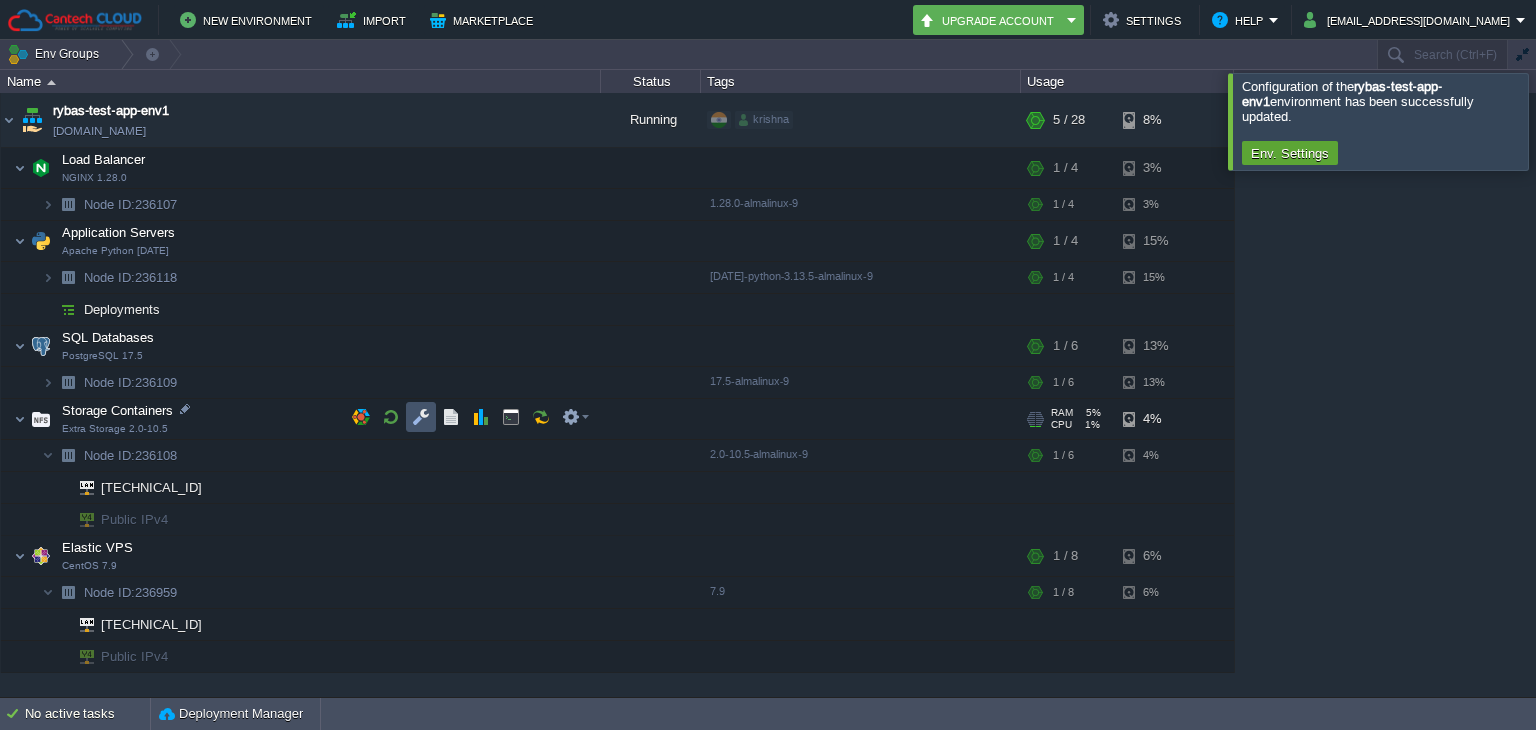 click at bounding box center (421, 417) 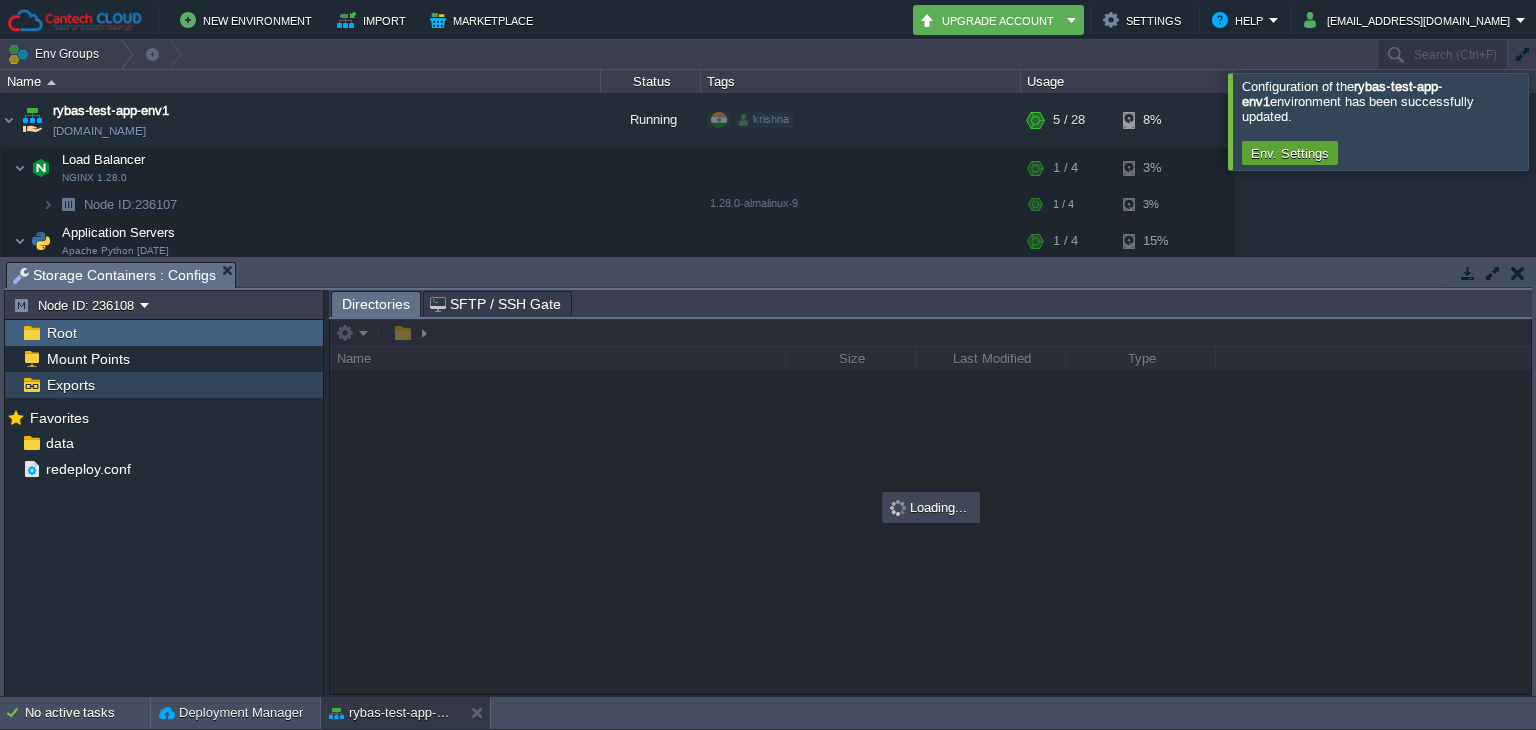 click on "Exports" at bounding box center (164, 385) 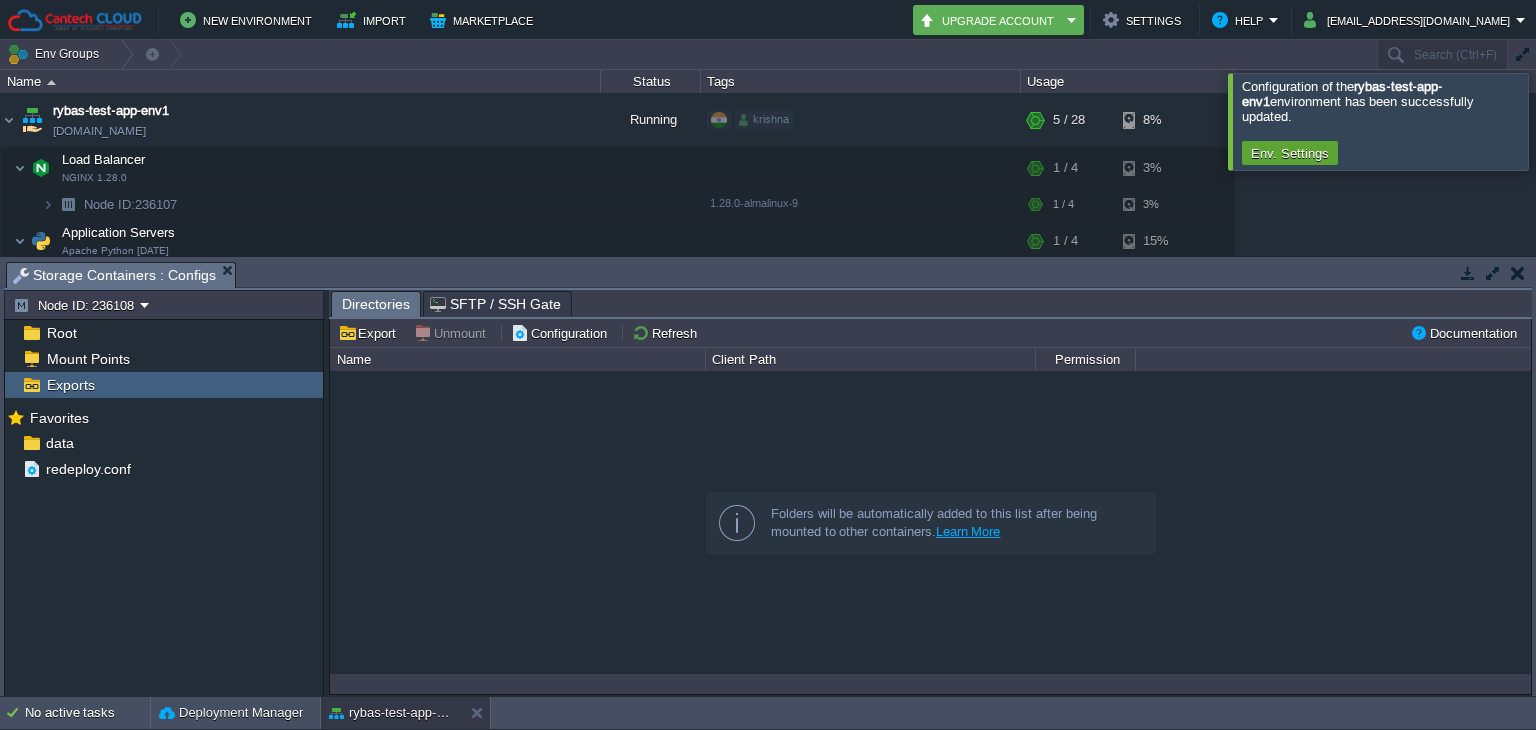 click at bounding box center (1518, 273) 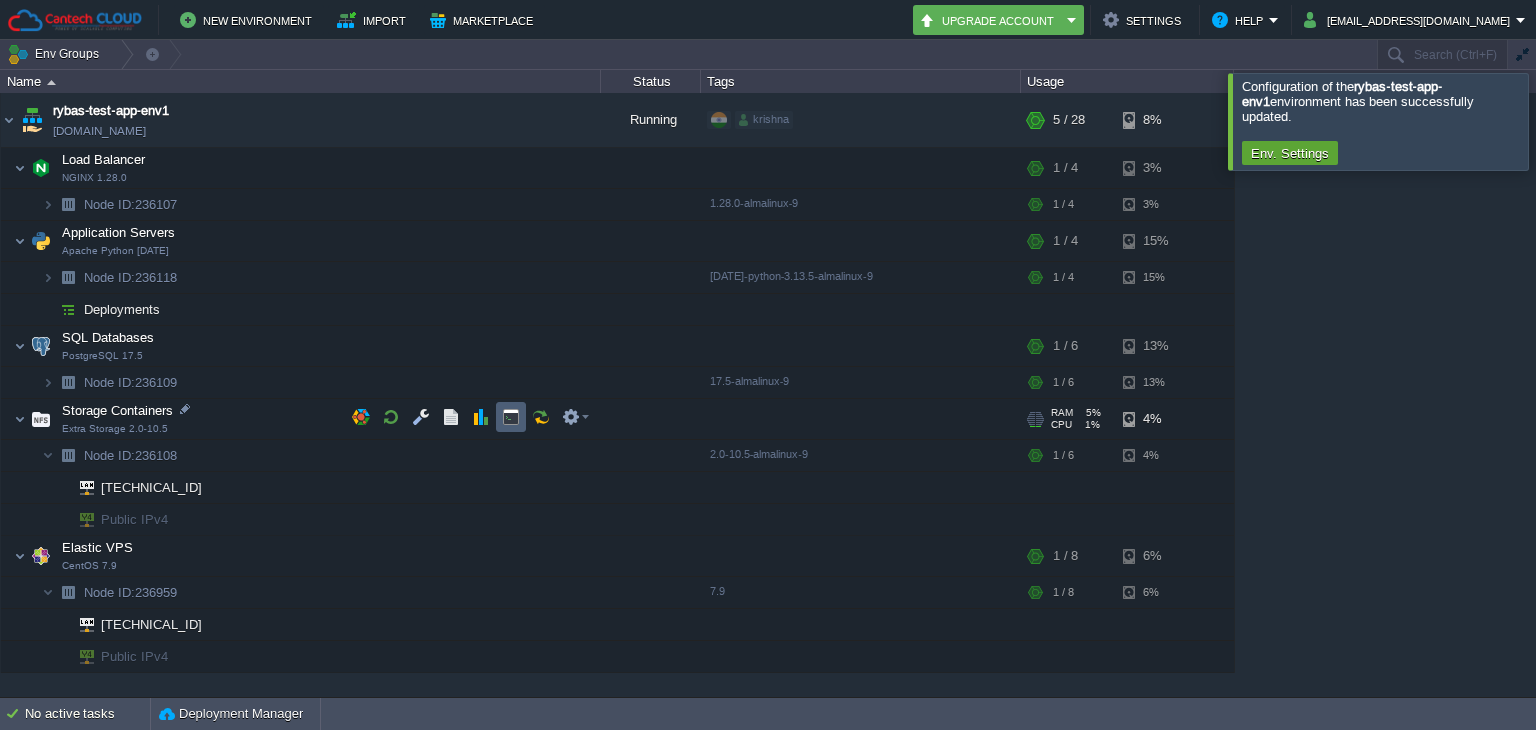 click at bounding box center (511, 417) 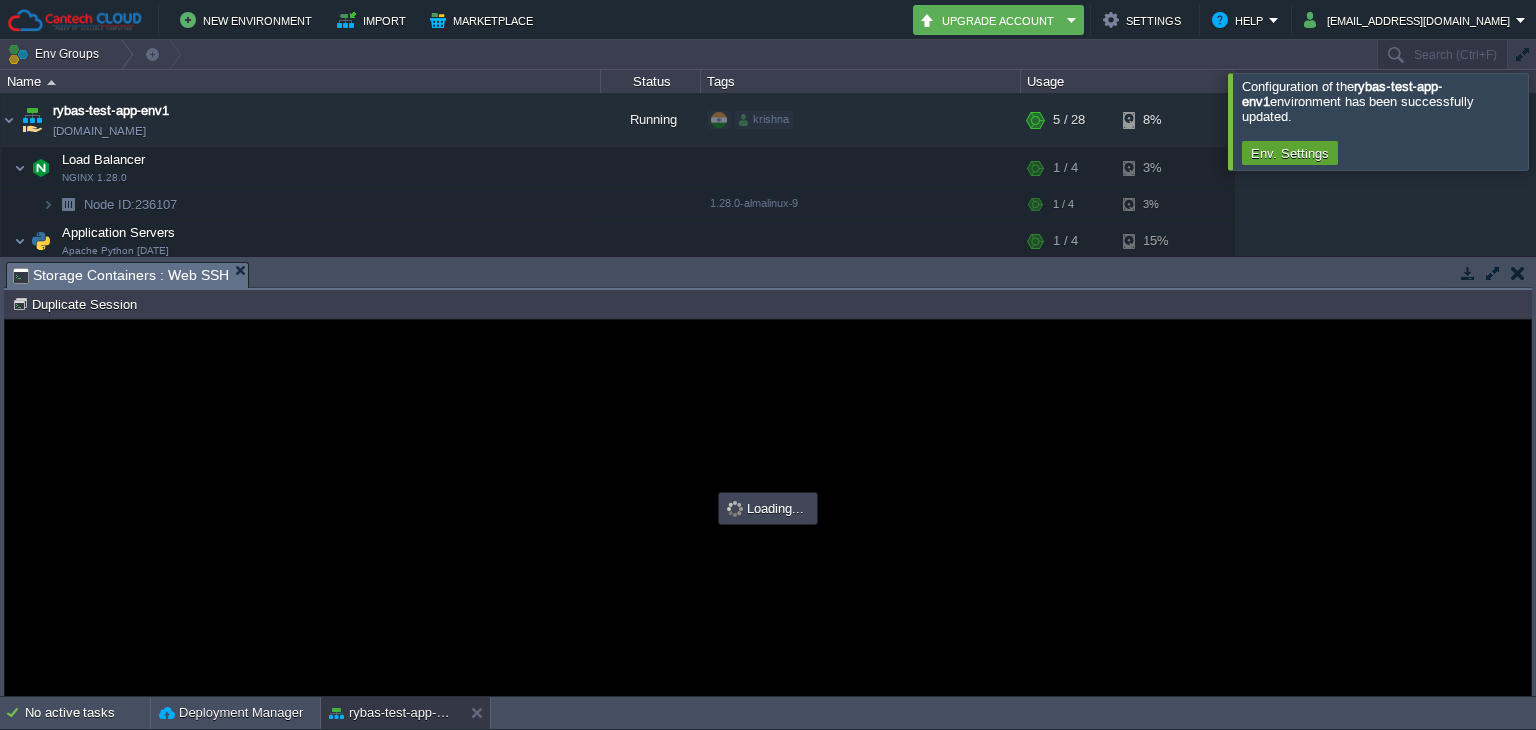 scroll, scrollTop: 0, scrollLeft: 0, axis: both 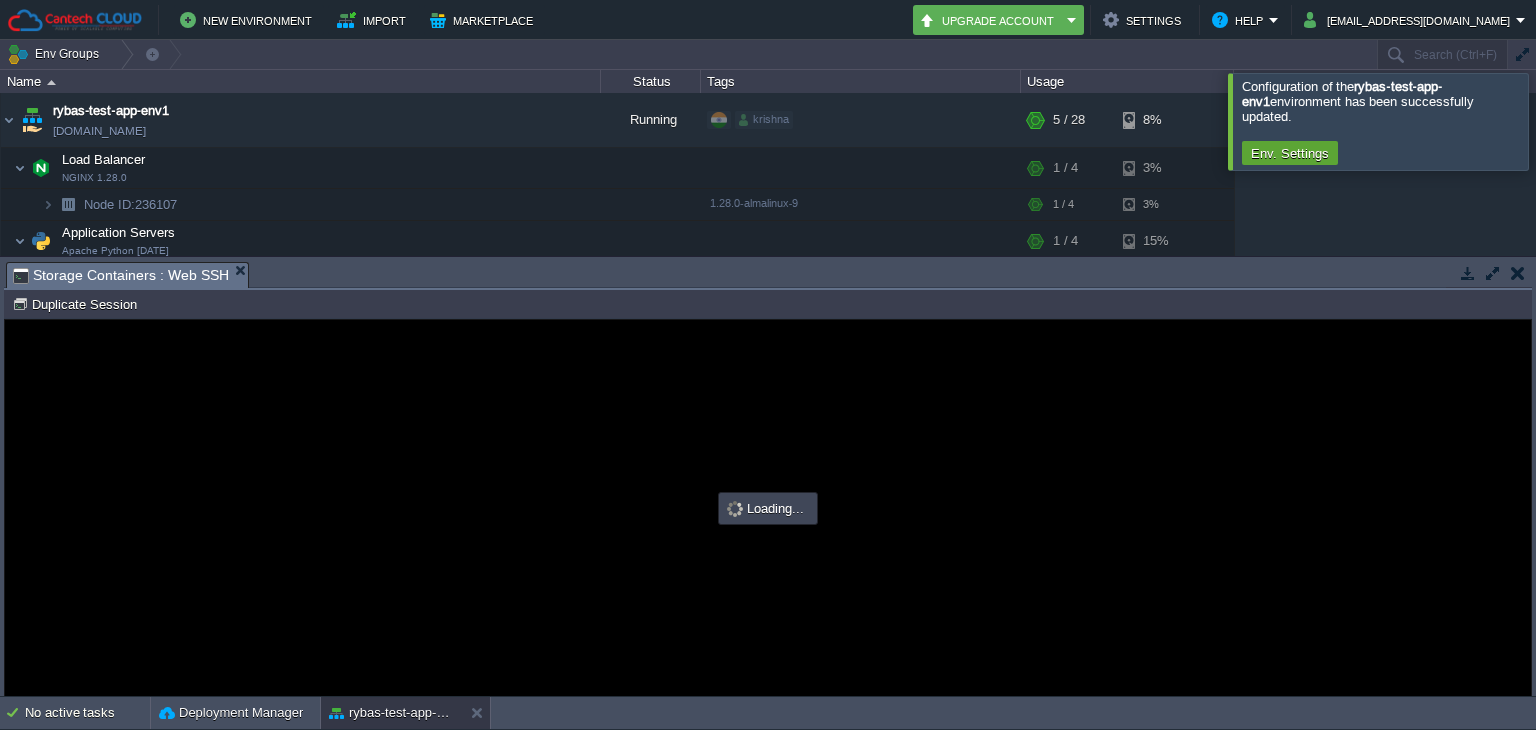type on "#000000" 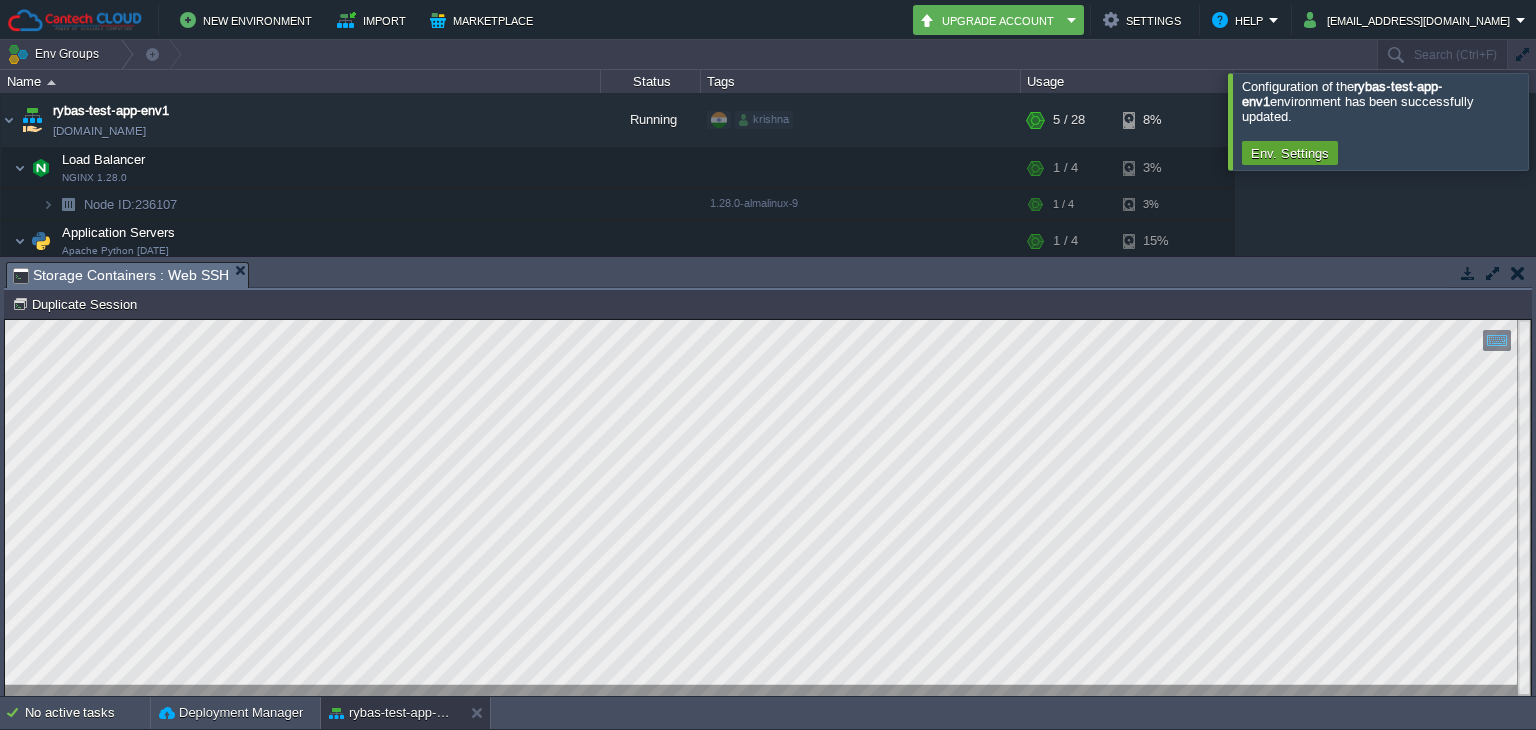 click at bounding box center [1518, 273] 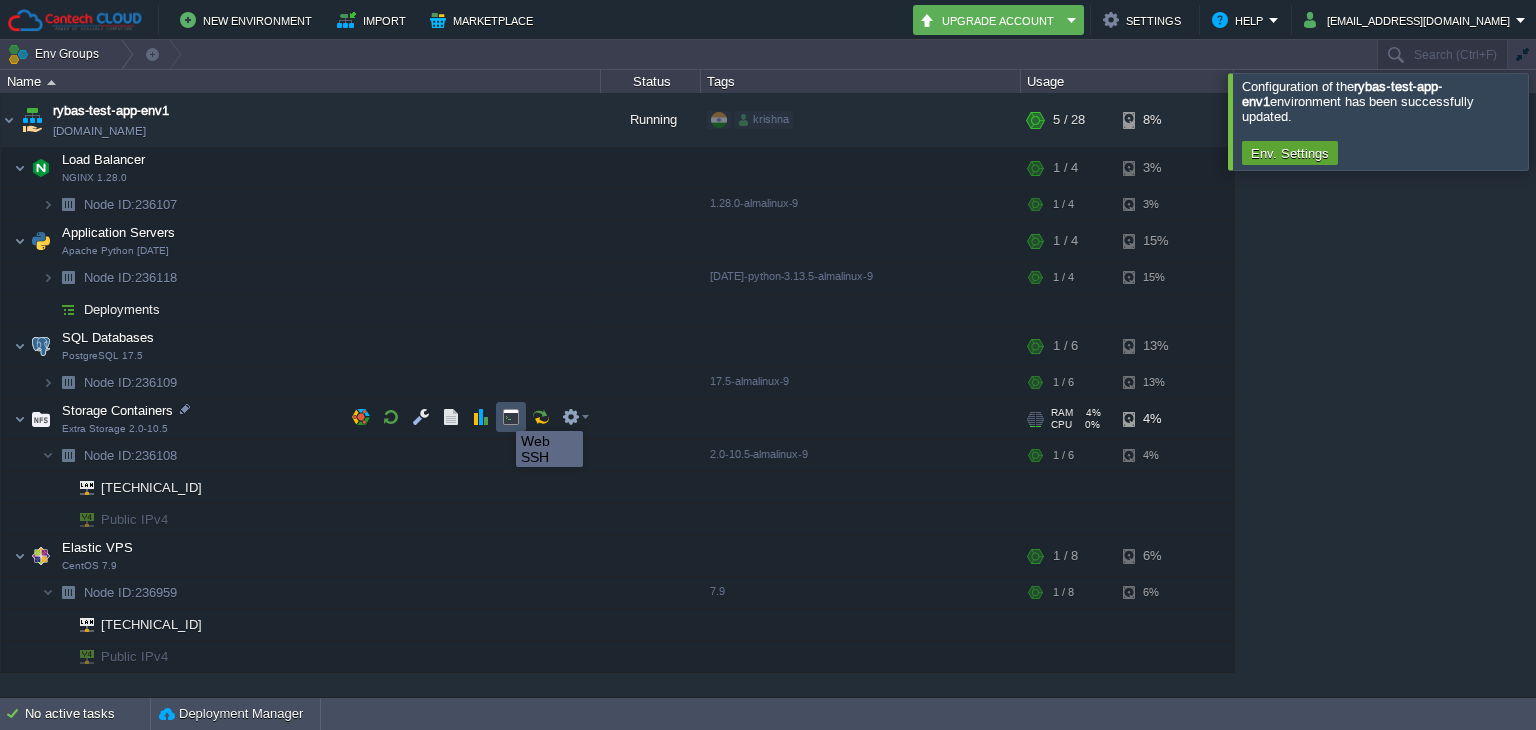 click at bounding box center (511, 417) 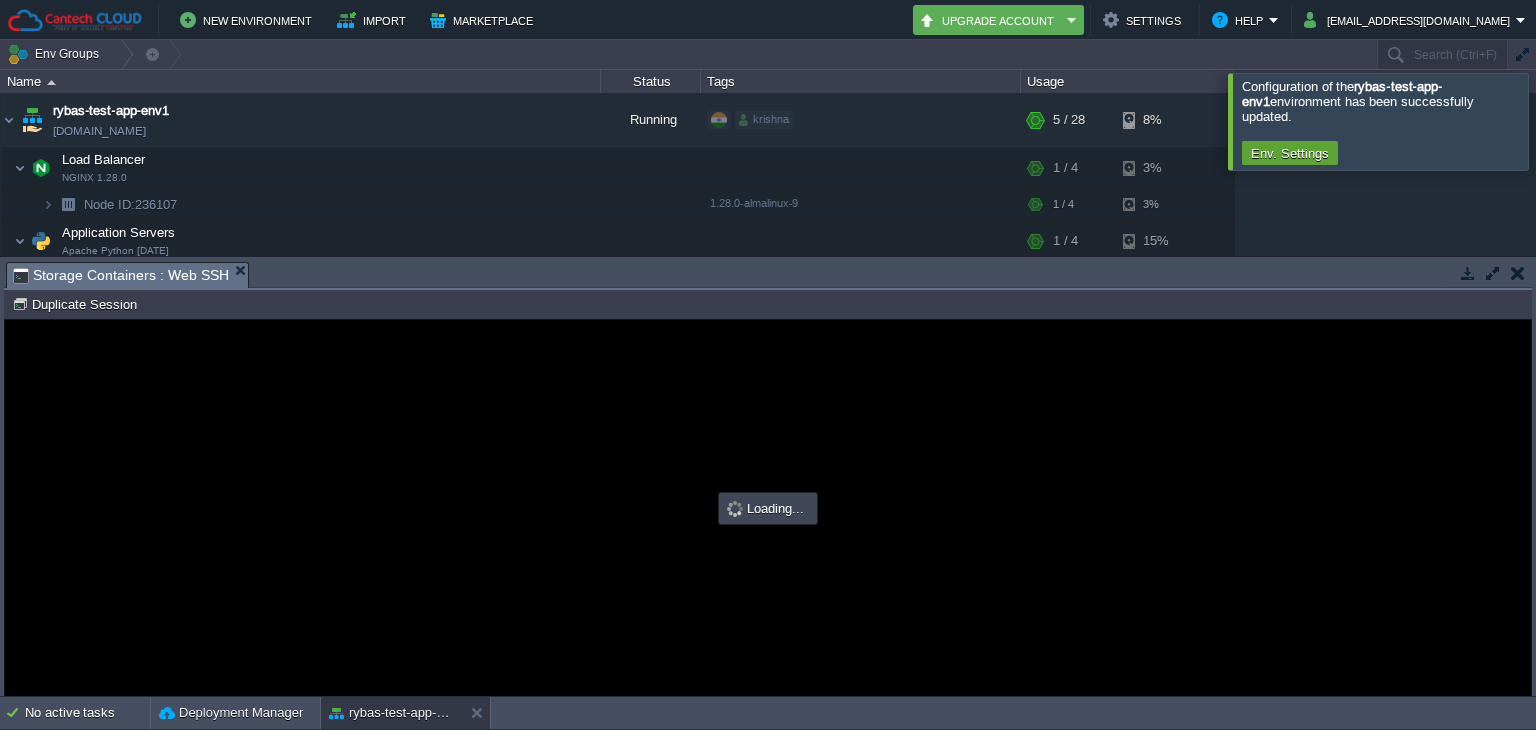 scroll, scrollTop: 0, scrollLeft: 0, axis: both 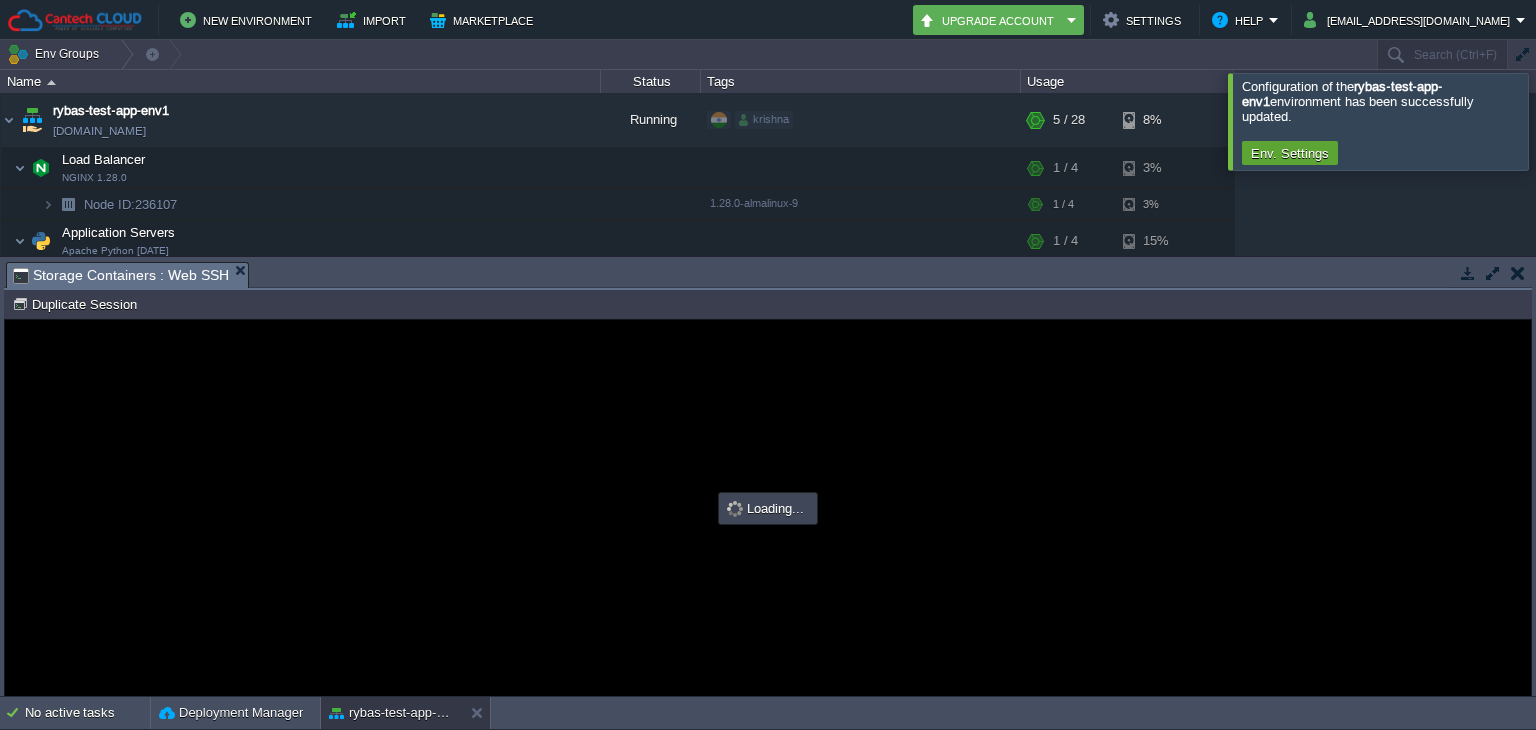 type on "#000000" 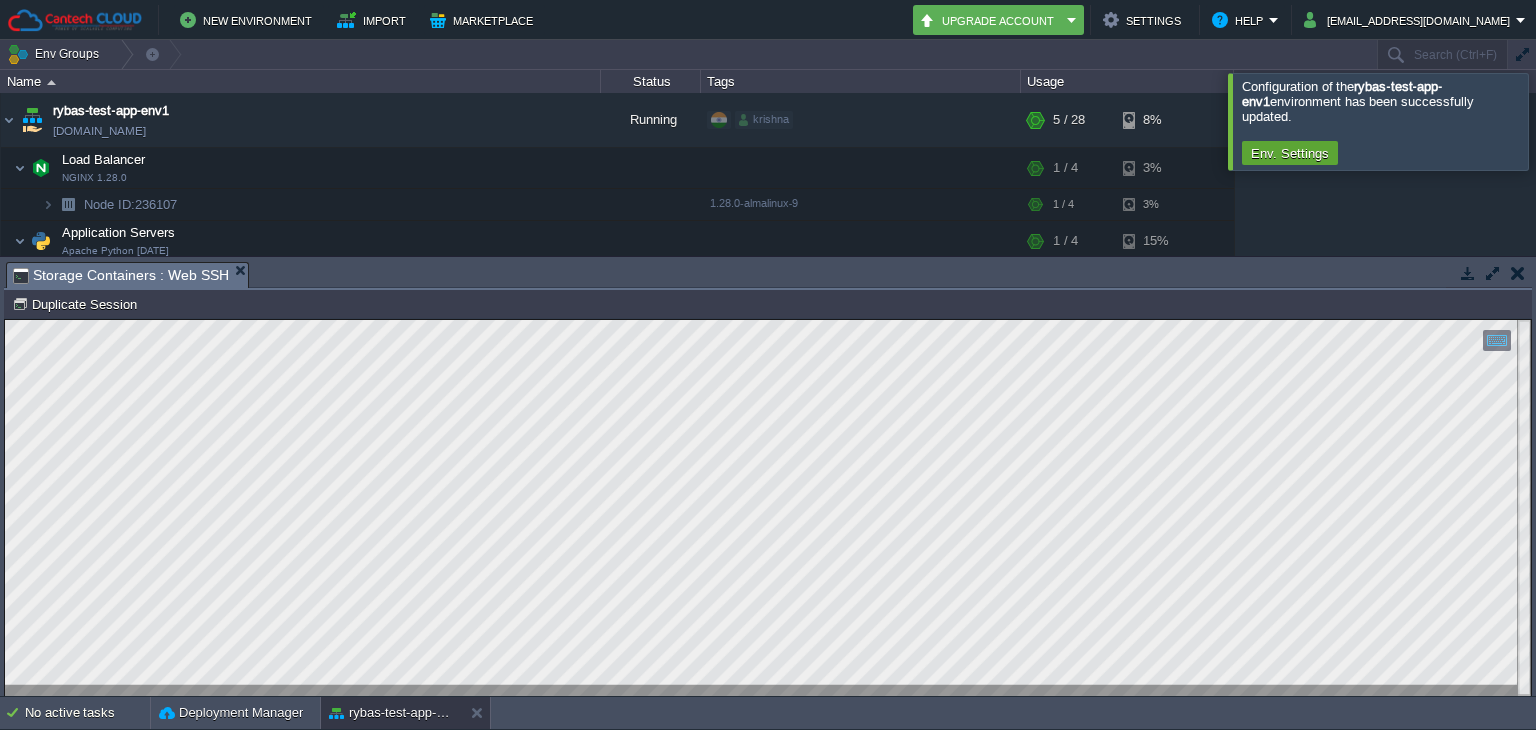 click on "Copy:                  Ctrl + Shift + C                                          Paste:                  Ctrl + V                                         Settings:                  Ctrl + Shift + Alt
0" at bounding box center (768, 320) 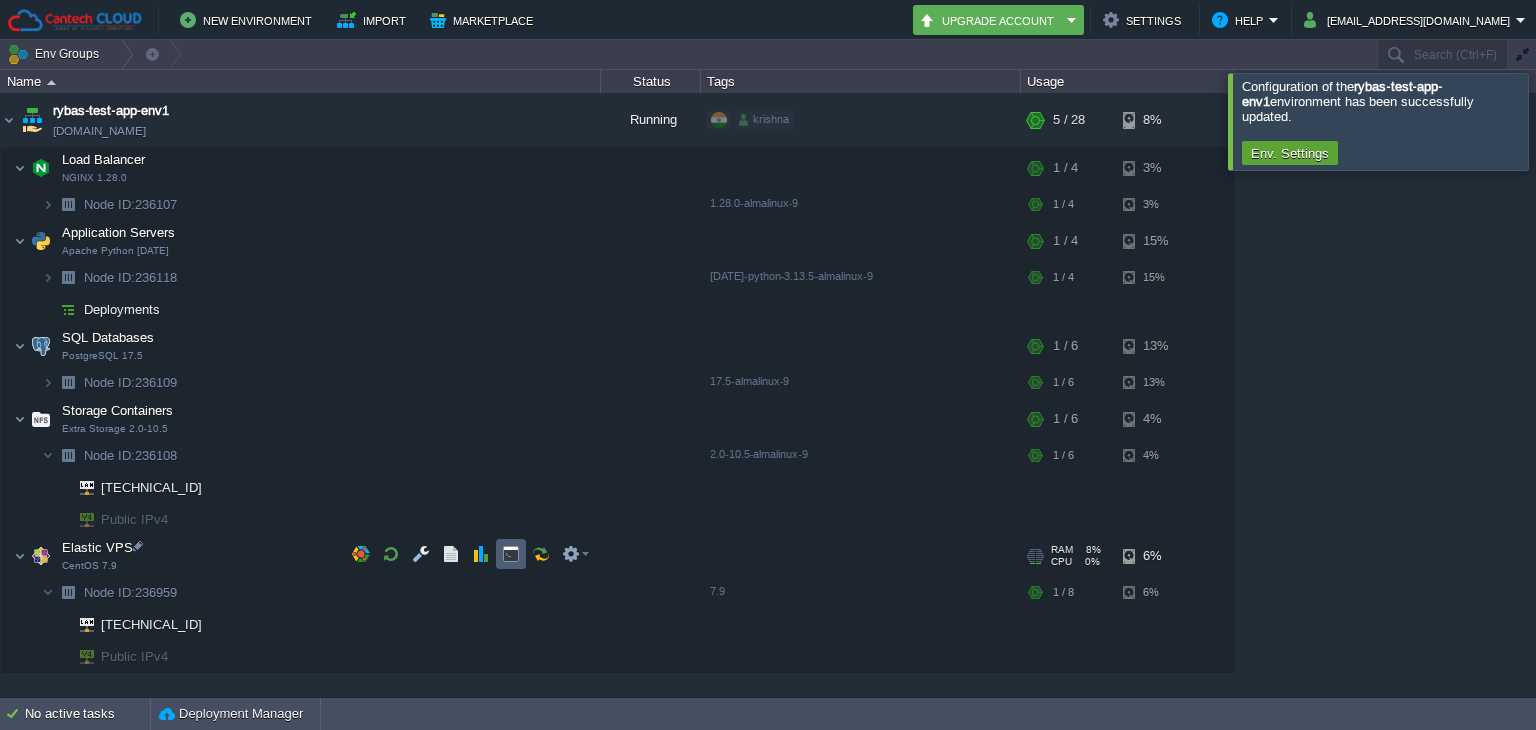 click at bounding box center (511, 554) 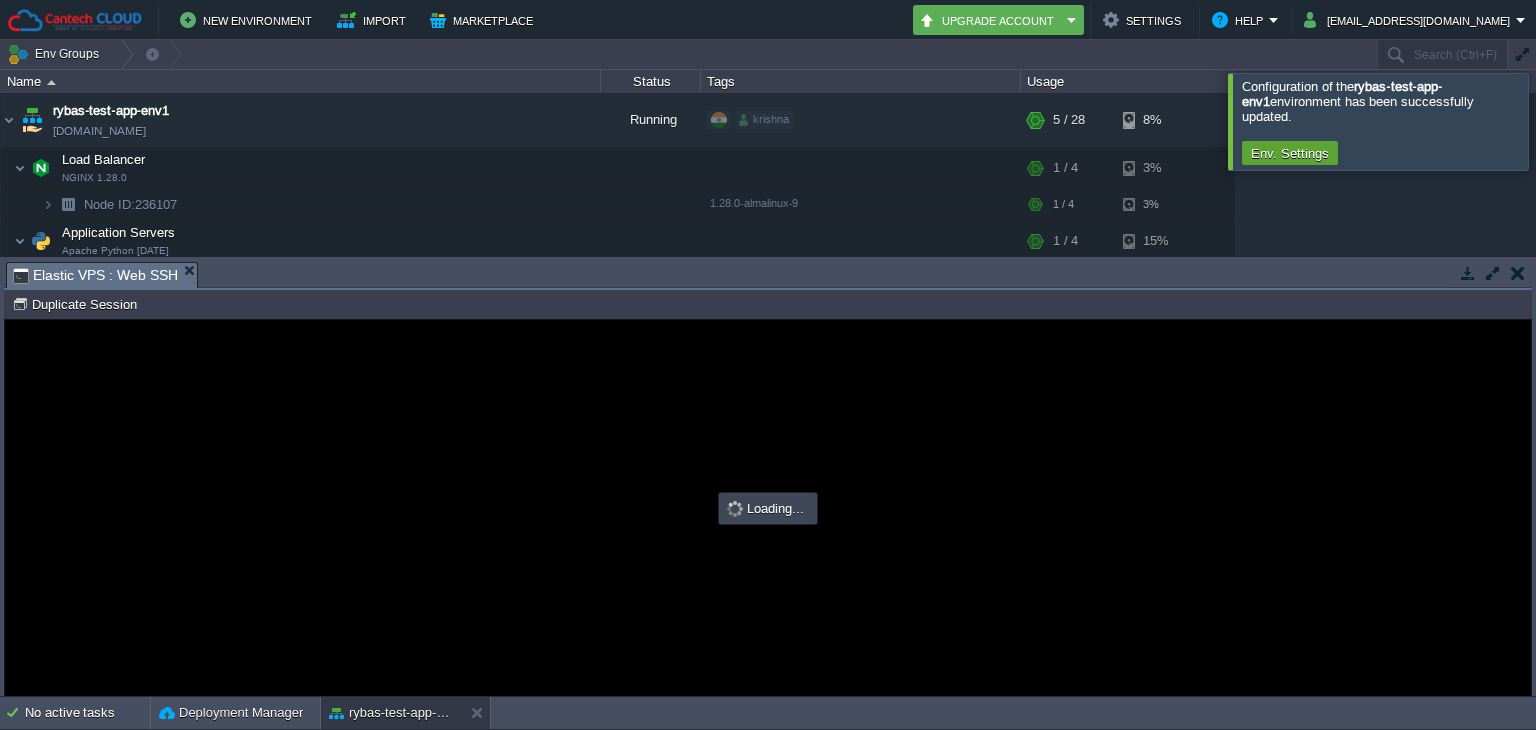 click at bounding box center [768, 508] 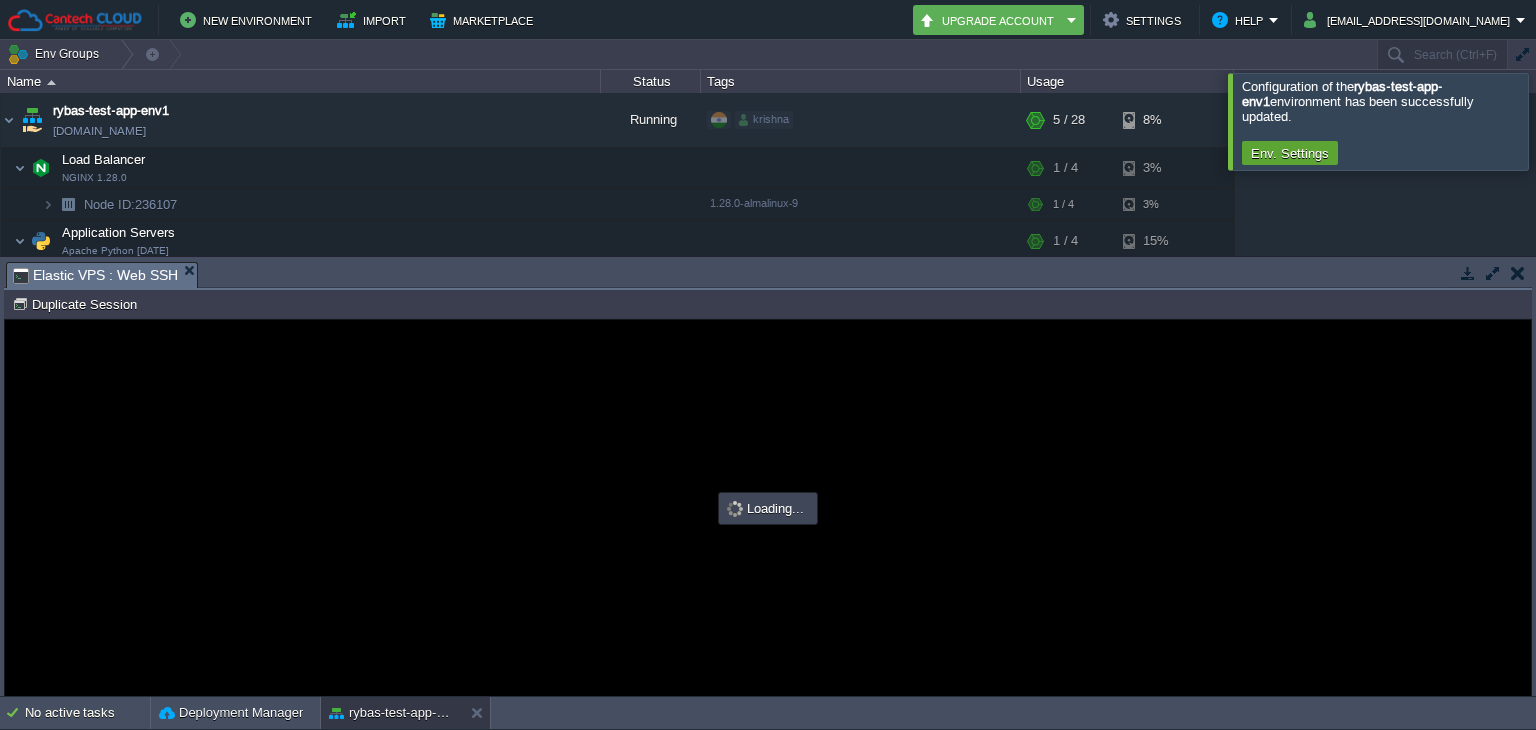 scroll, scrollTop: 0, scrollLeft: 0, axis: both 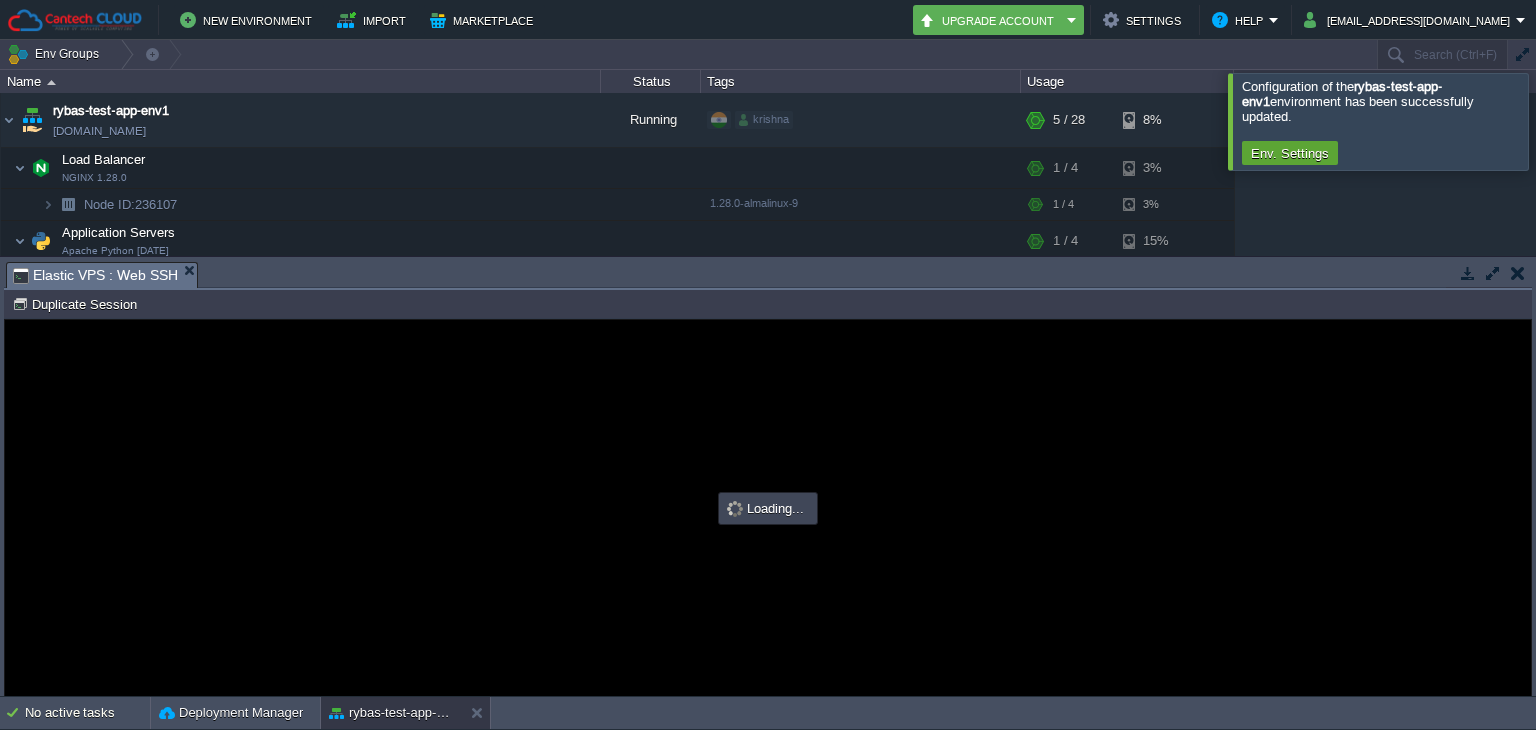 type on "#000000" 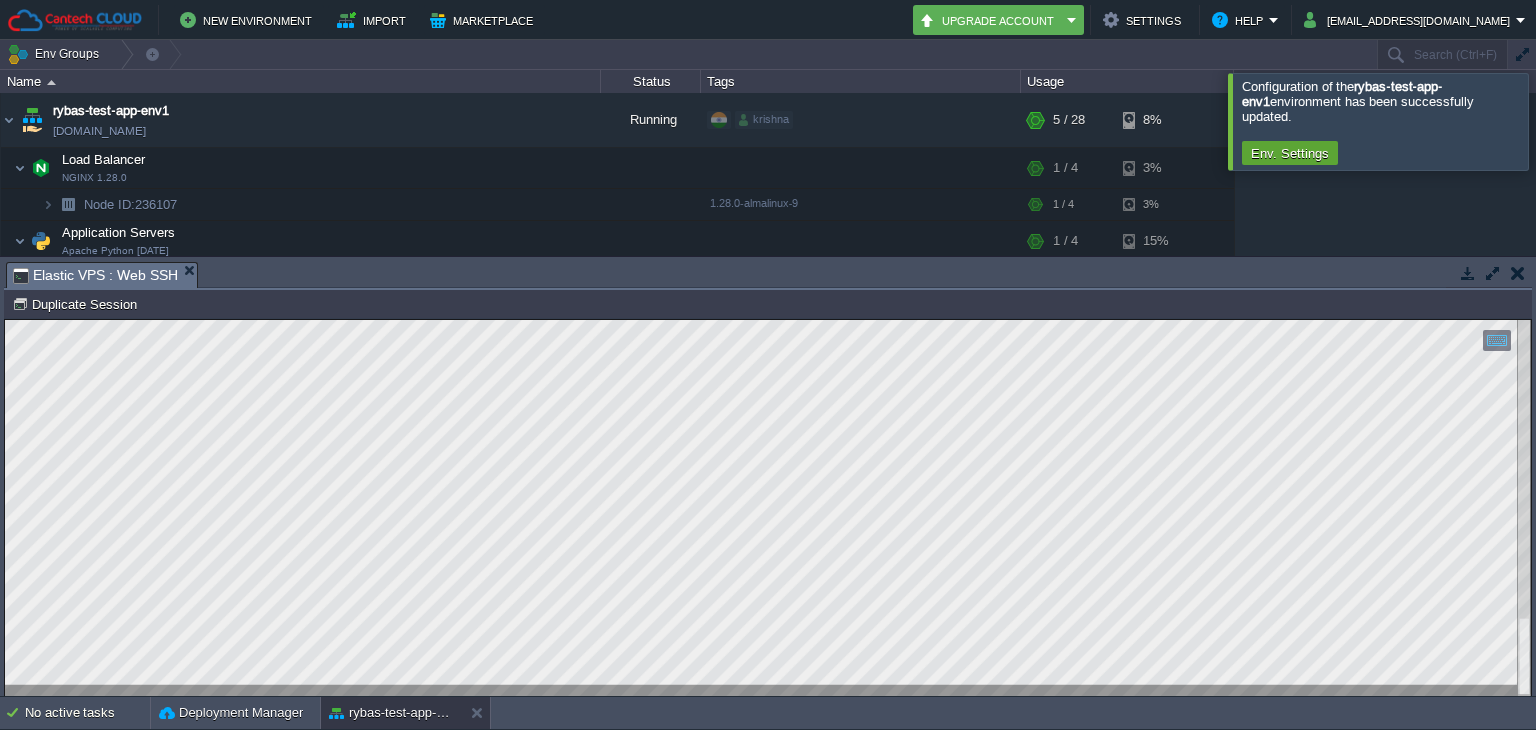 click on "Copy:                  Ctrl + Shift + C                                          Paste:                  Ctrl + V                                         Settings:                  Ctrl + Shift + Alt
0" at bounding box center [768, 320] 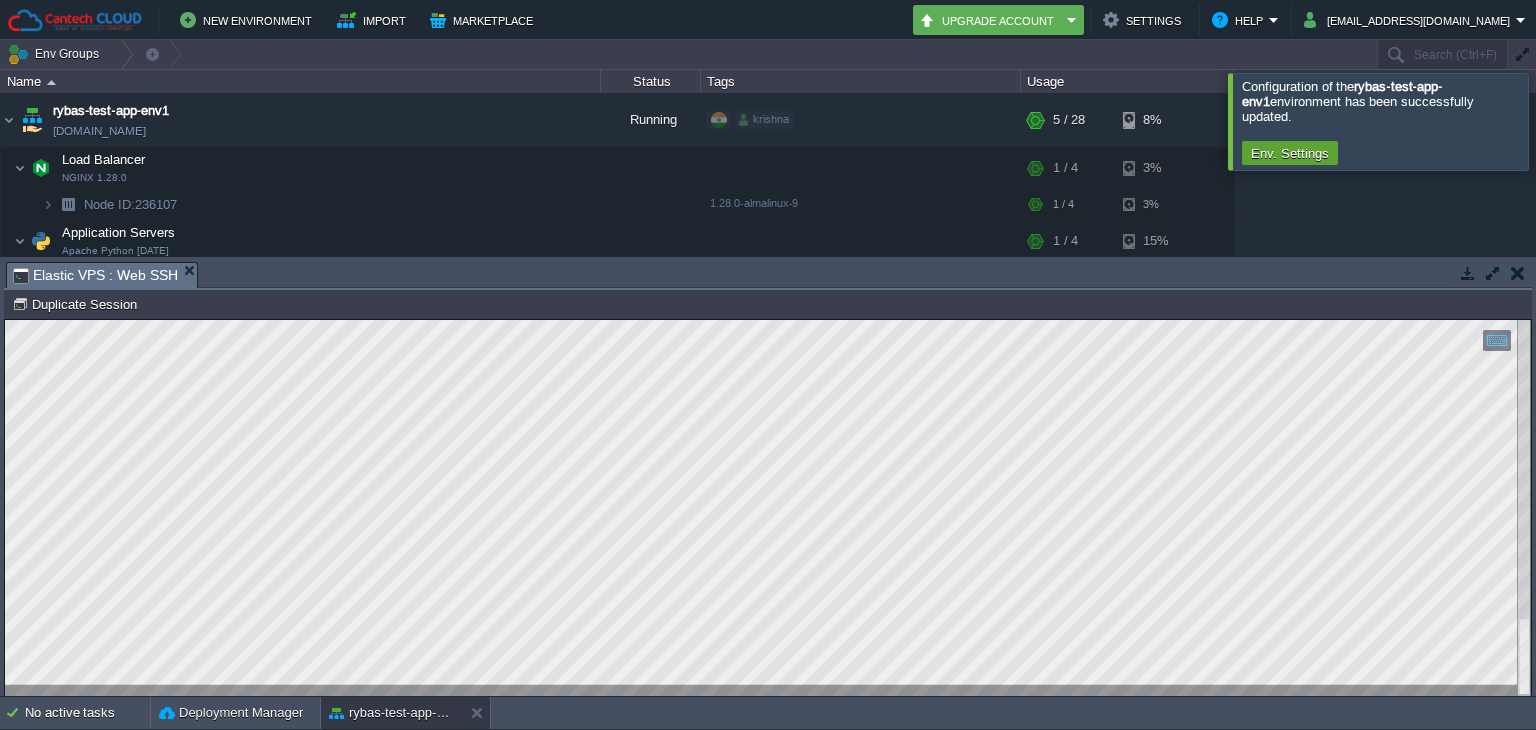 click at bounding box center [1518, 273] 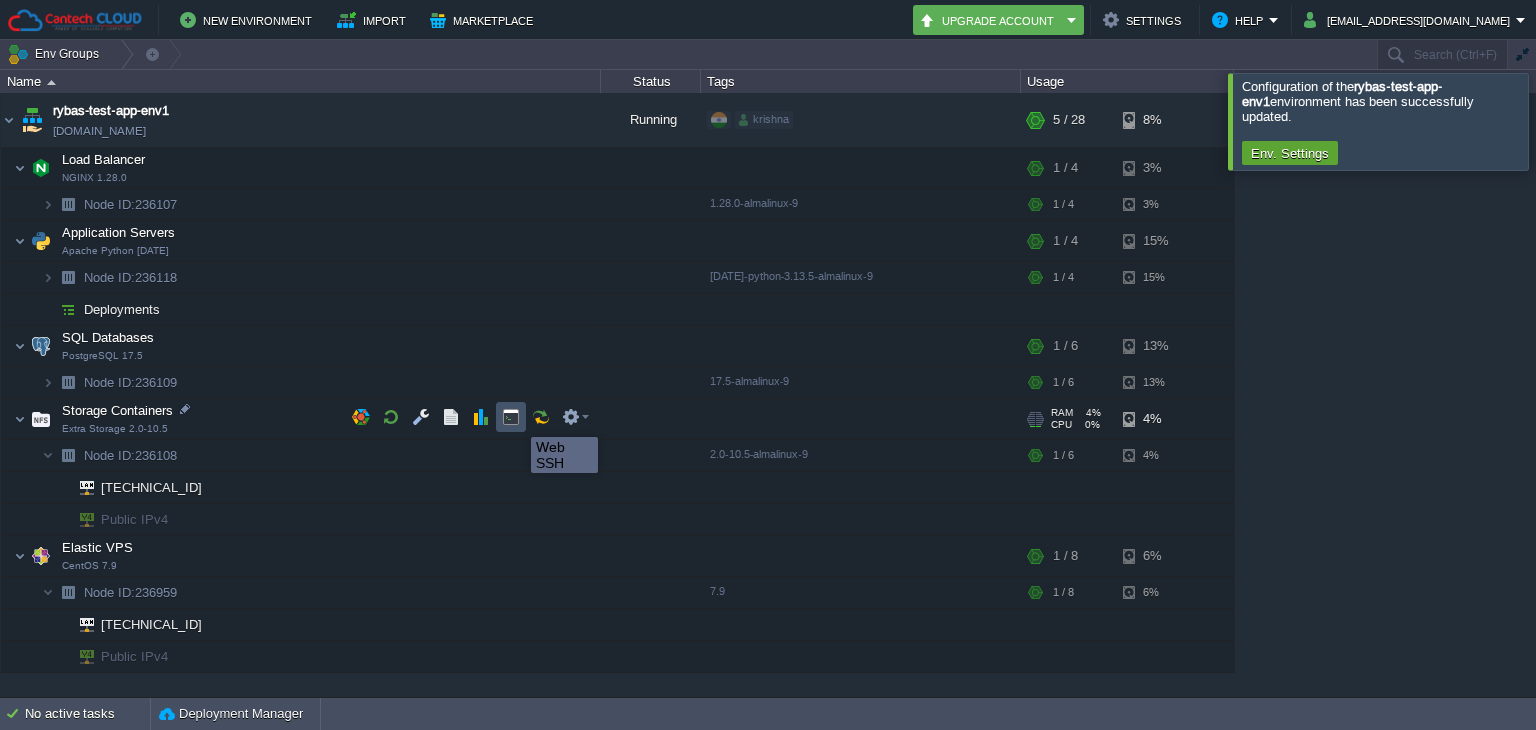 click at bounding box center [511, 417] 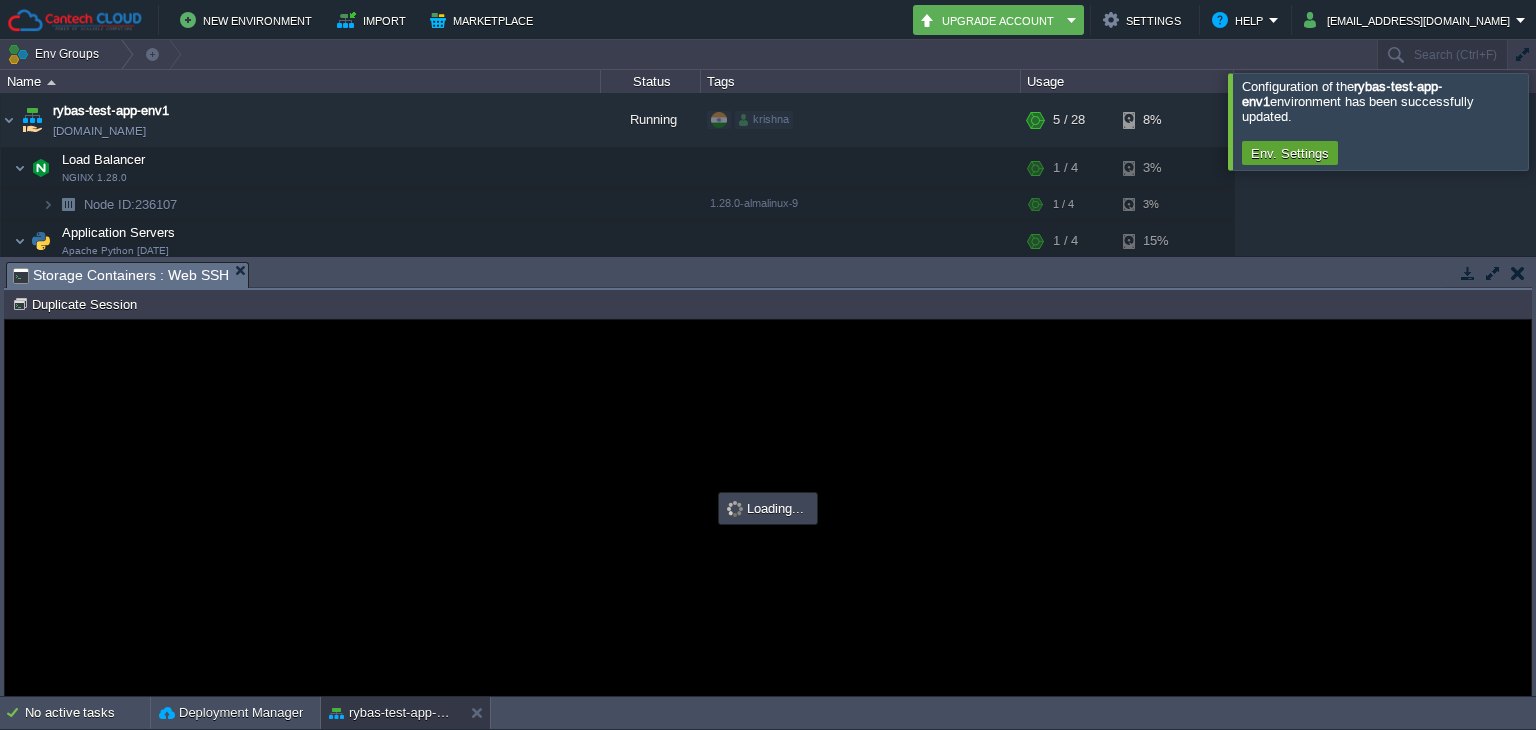 scroll, scrollTop: 0, scrollLeft: 0, axis: both 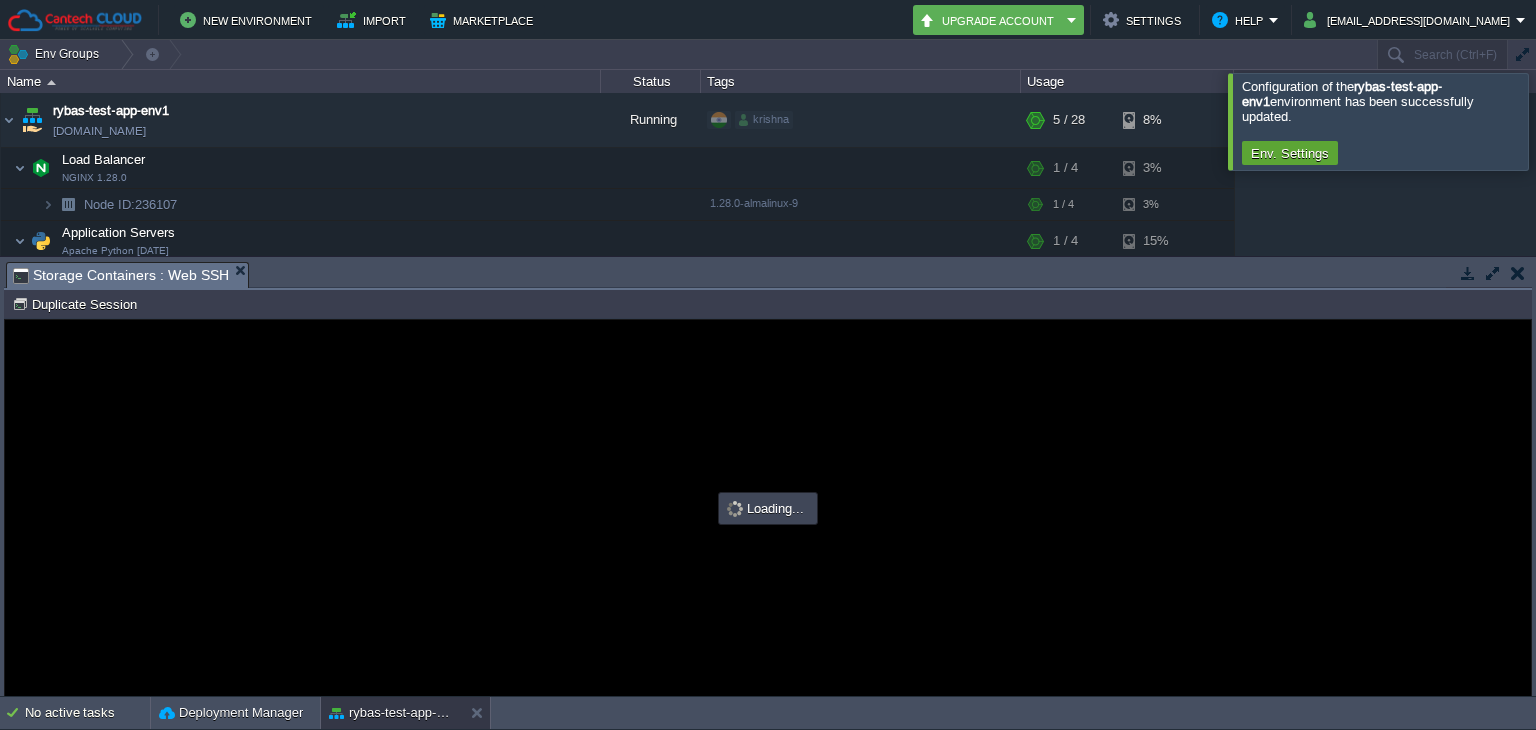 type on "#000000" 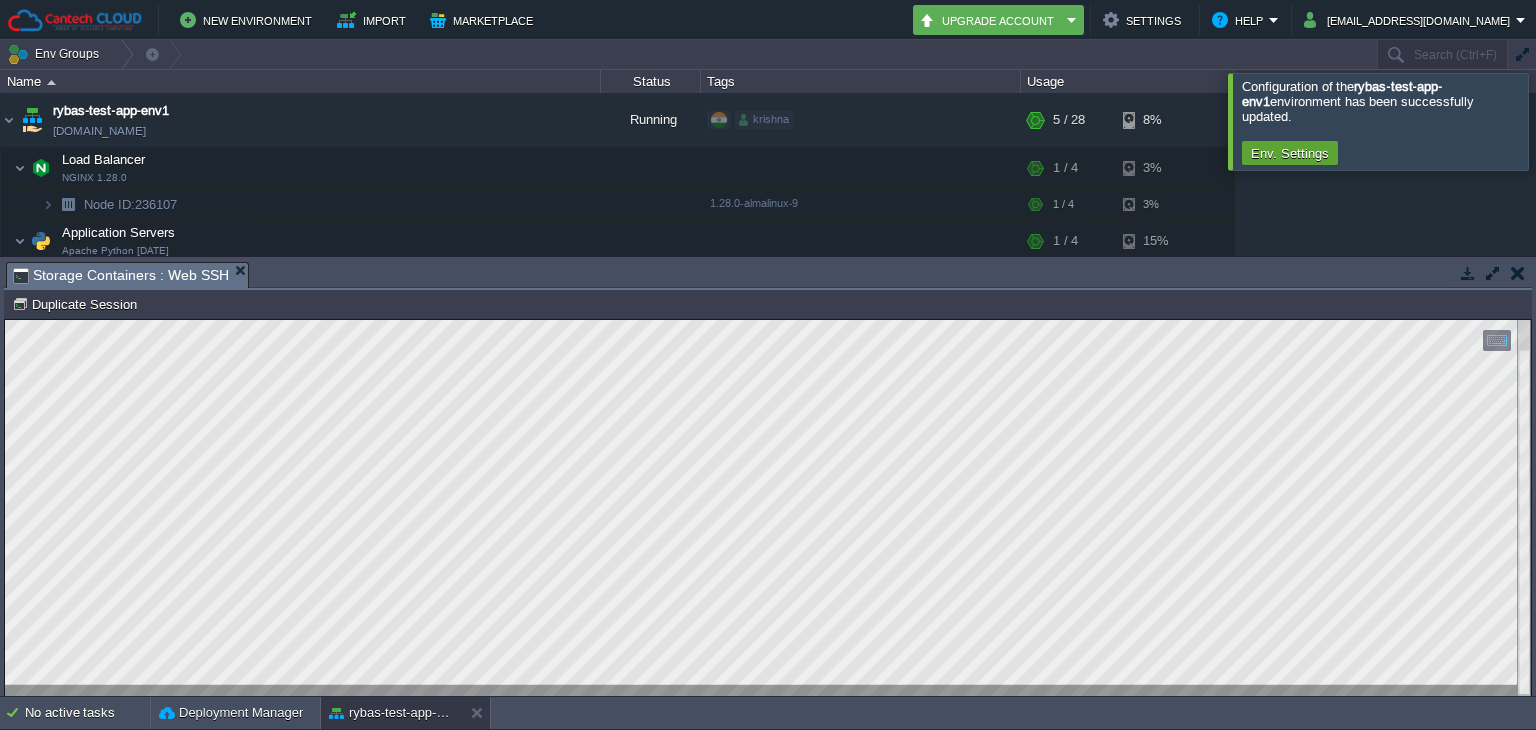 click on "Copy:                  Ctrl + Shift + C                                          Paste:                  Ctrl + V                                         Settings:                  Ctrl + Shift + Alt
0" at bounding box center [768, 320] 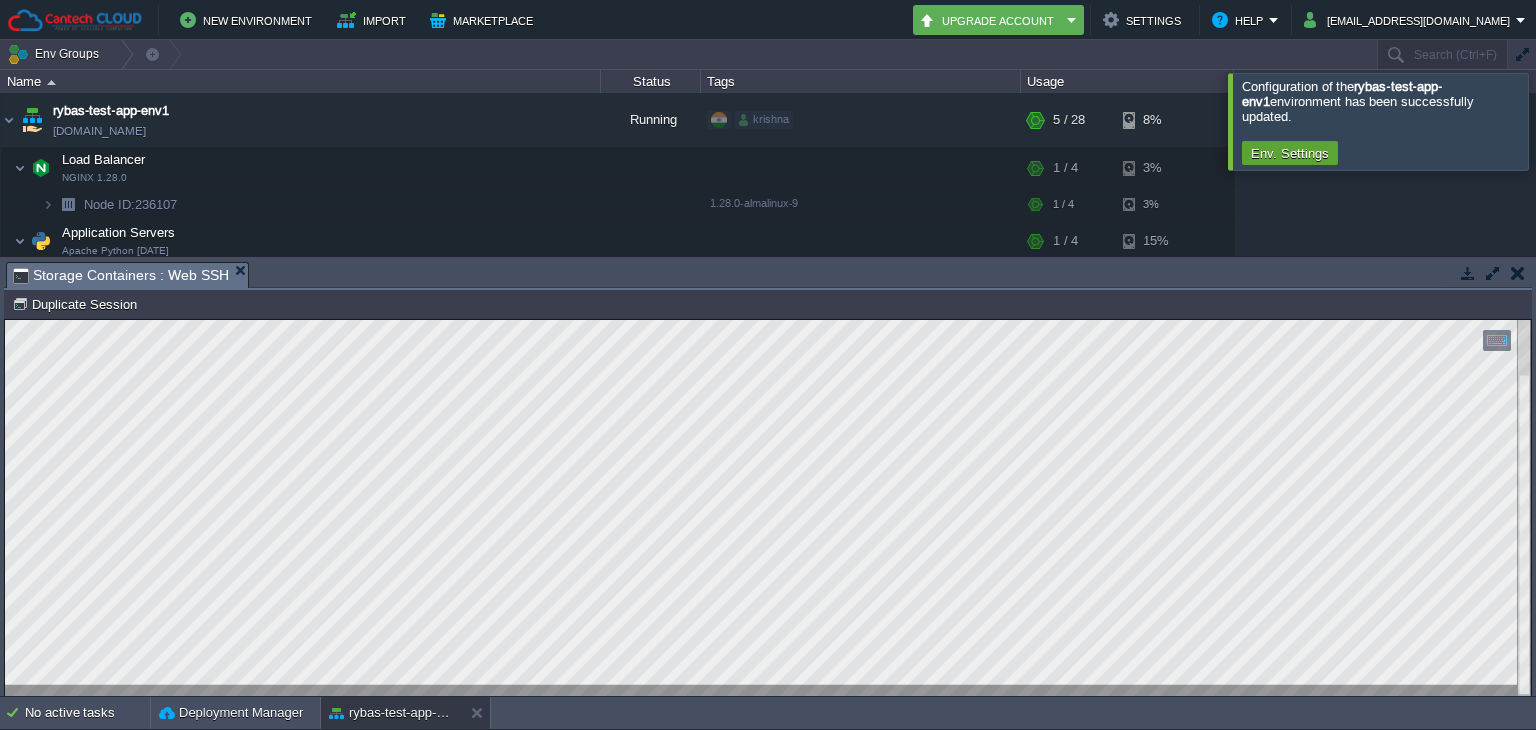 click at bounding box center (768, 508) 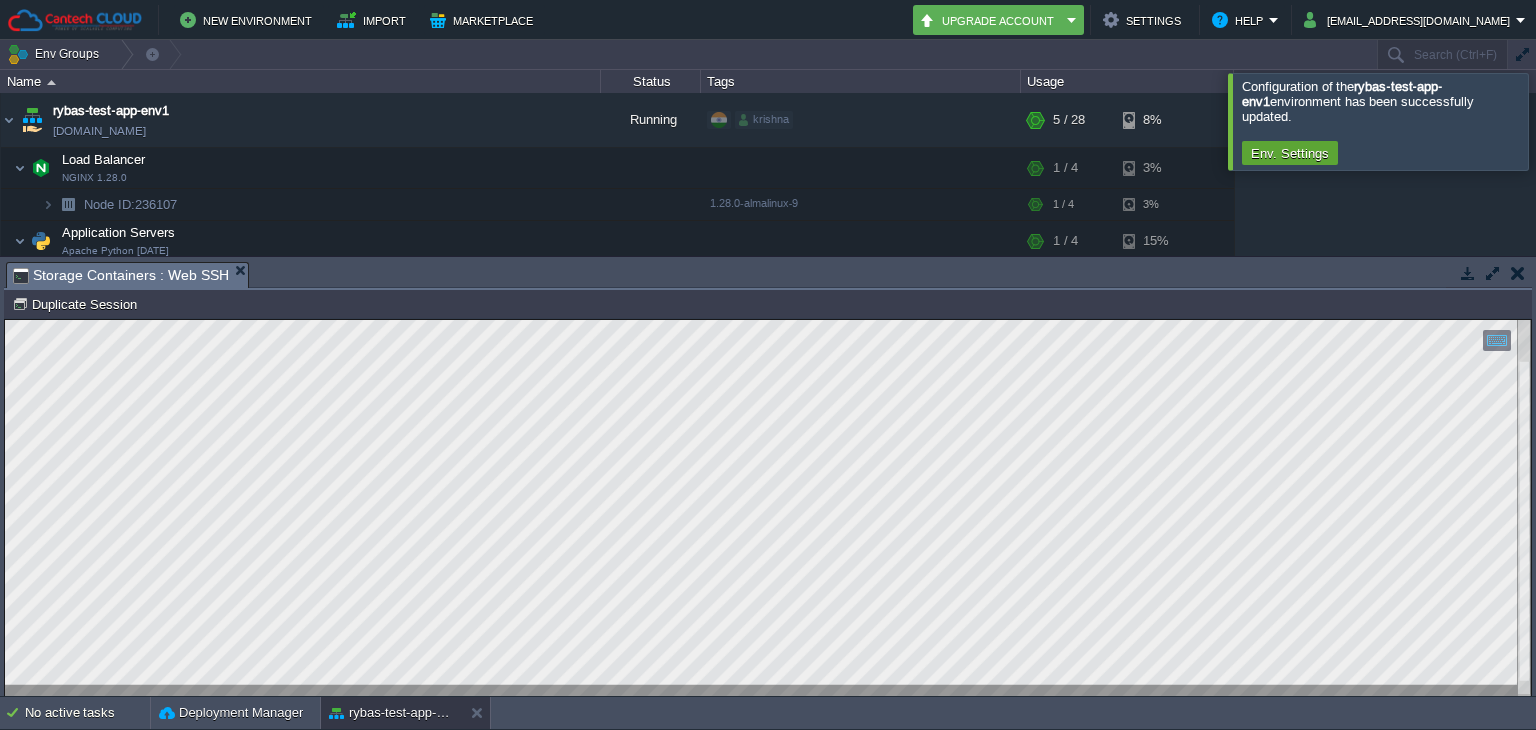 click at bounding box center [1524, 508] 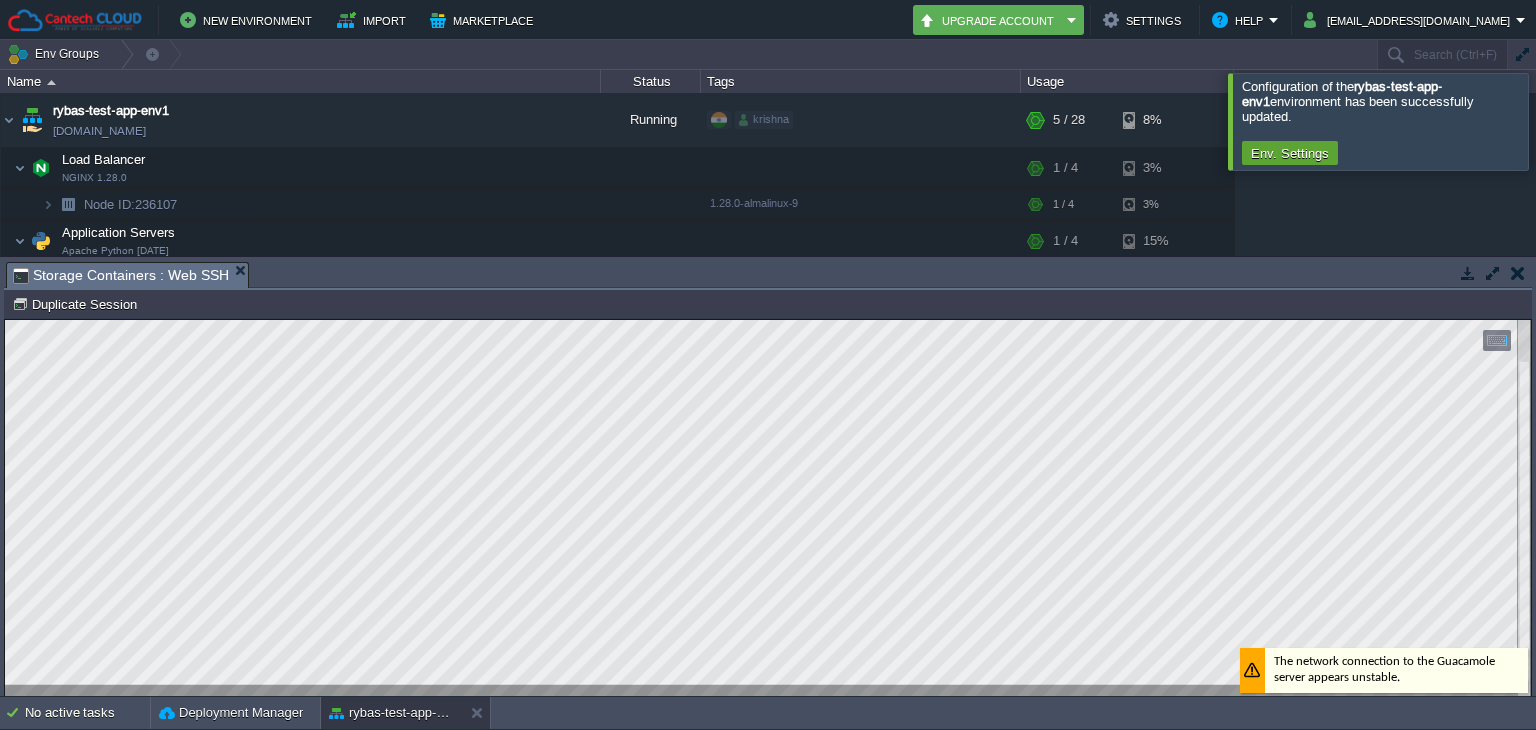 click on "The network connection to the Guacamole server appears unstable." at bounding box center [1384, 670] 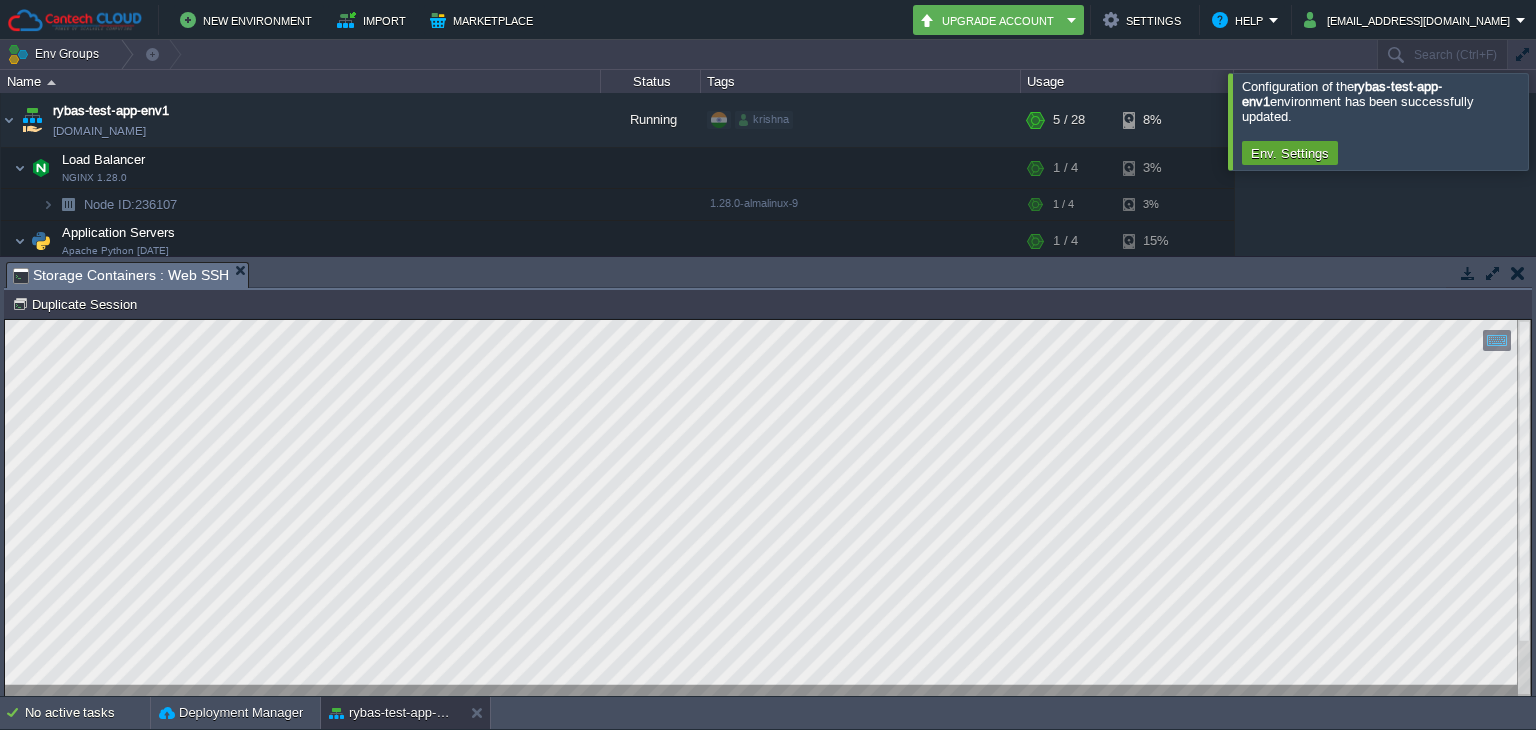 click on "Copy:                  Ctrl + Shift + C                                          Paste:                  Ctrl + V                                         Settings:                  Ctrl + Shift + Alt
0" at bounding box center (768, 508) 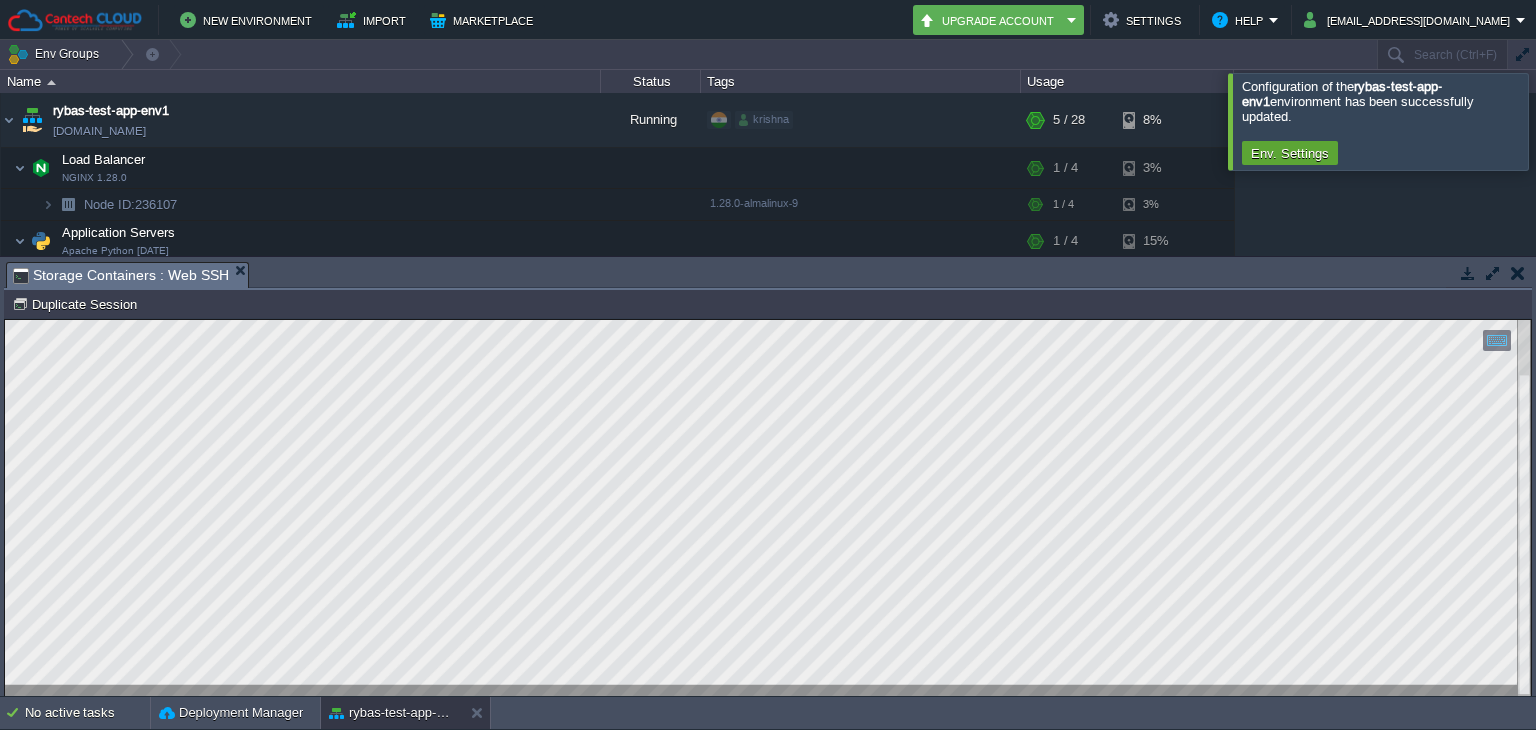 click at bounding box center [1518, 273] 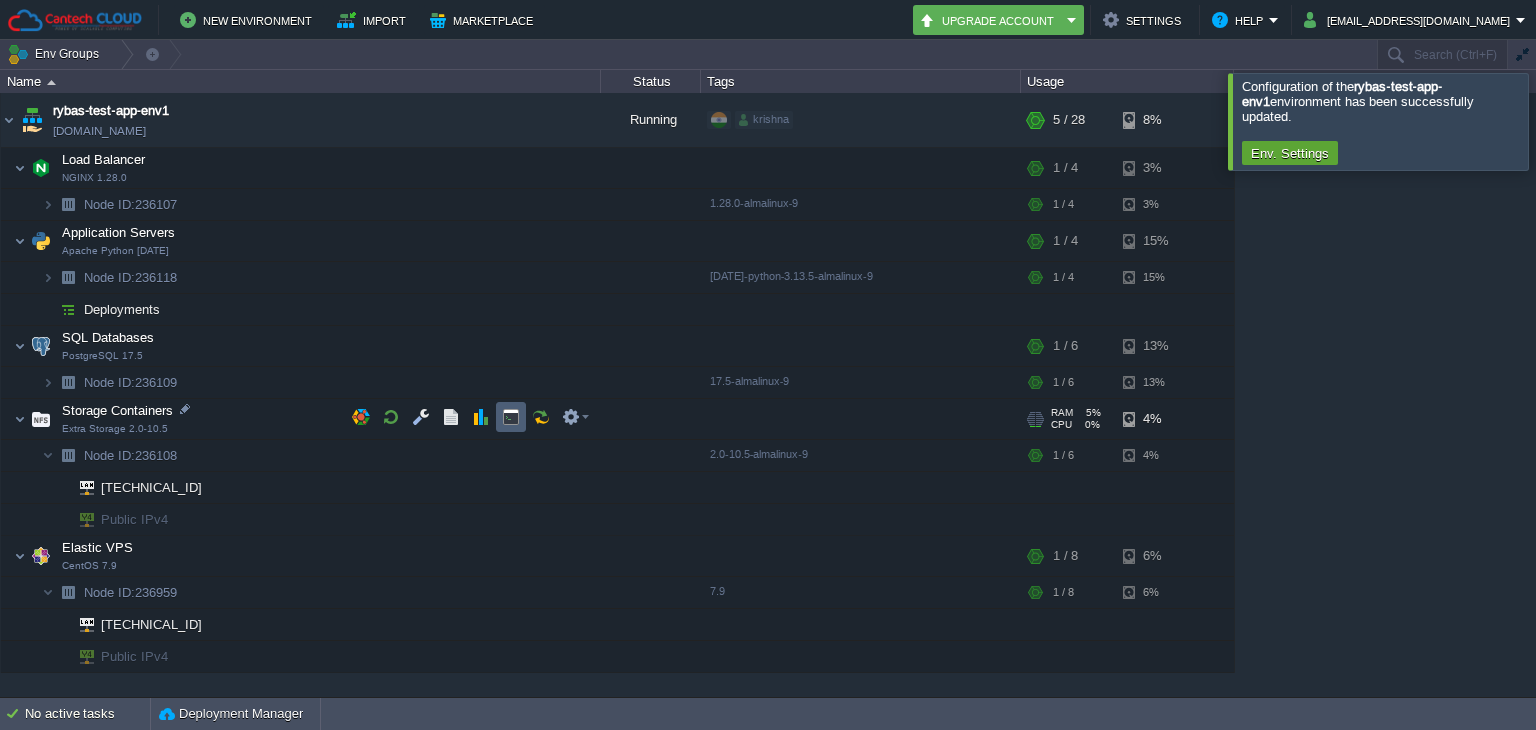 click at bounding box center (511, 417) 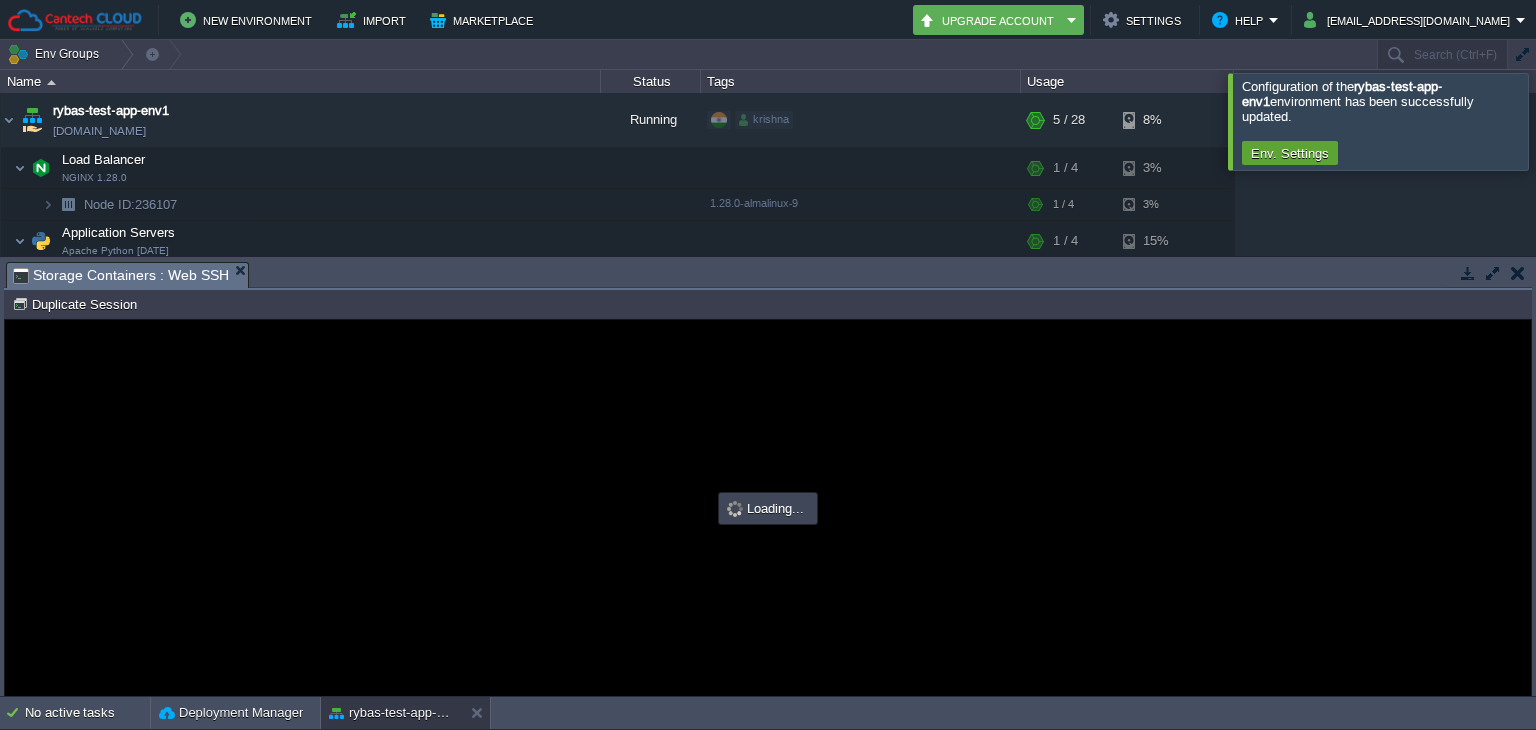 scroll, scrollTop: 0, scrollLeft: 0, axis: both 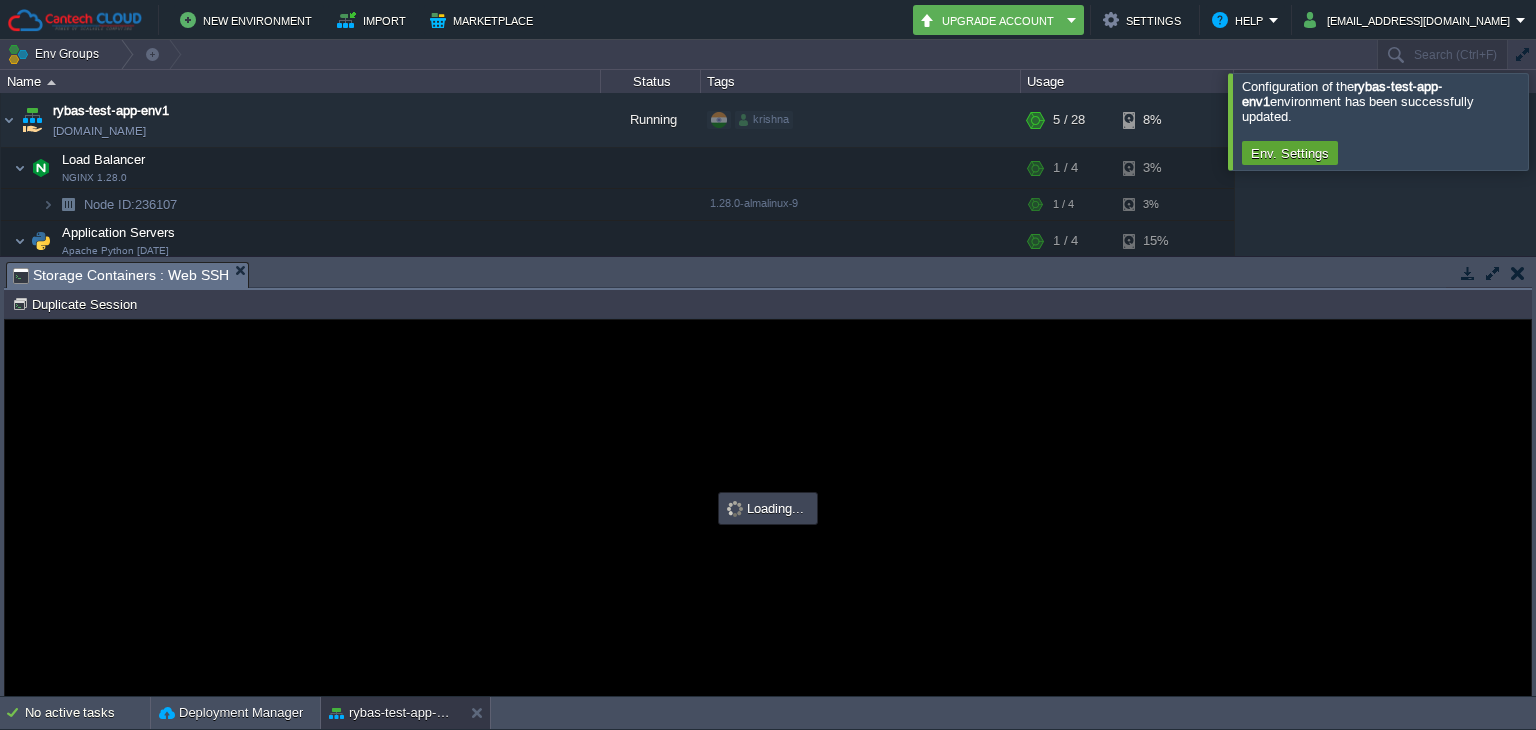 type on "#000000" 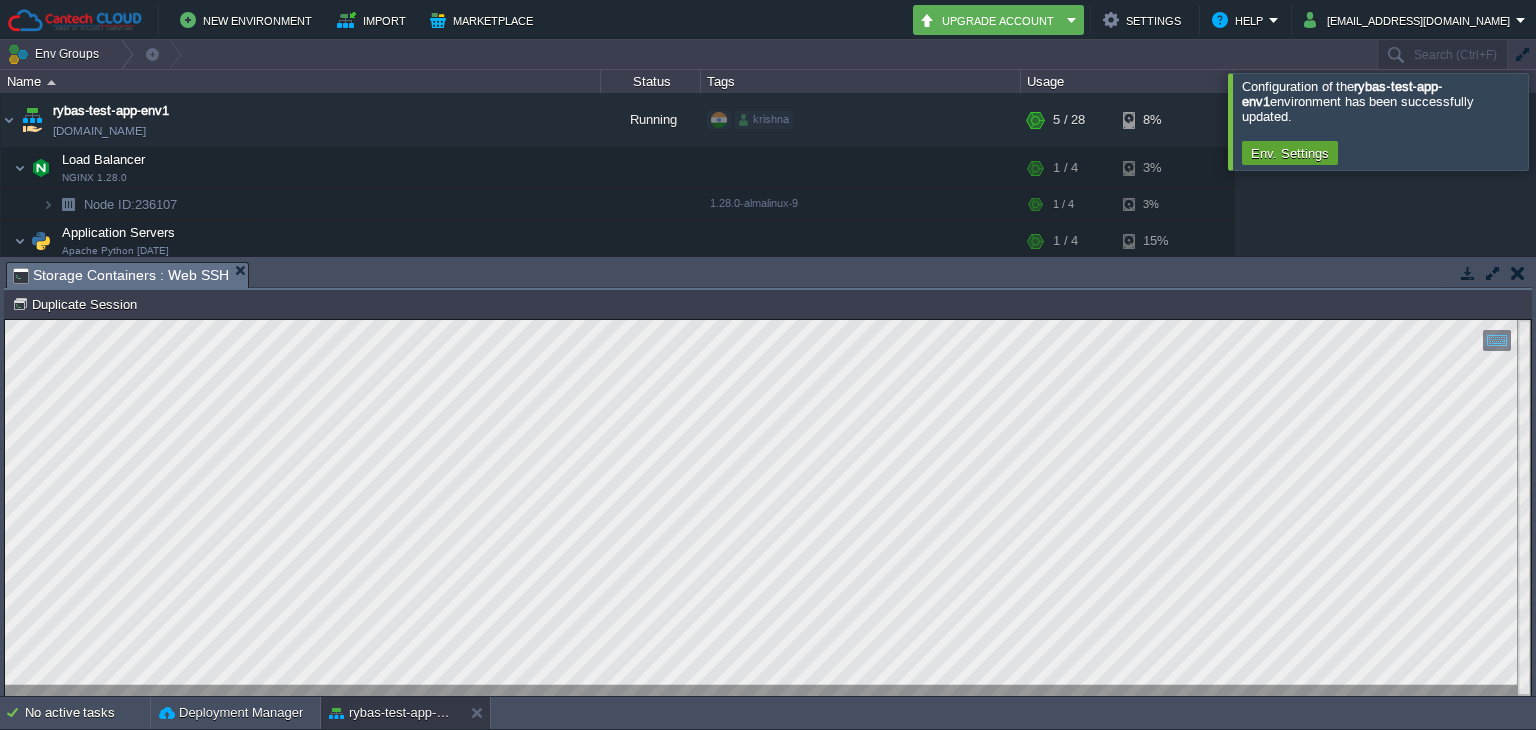 click on "Copy:                  Ctrl + Shift + C                                          Paste:                  Ctrl + V                                         Settings:                  Ctrl + Shift + Alt
0" at bounding box center (768, 320) 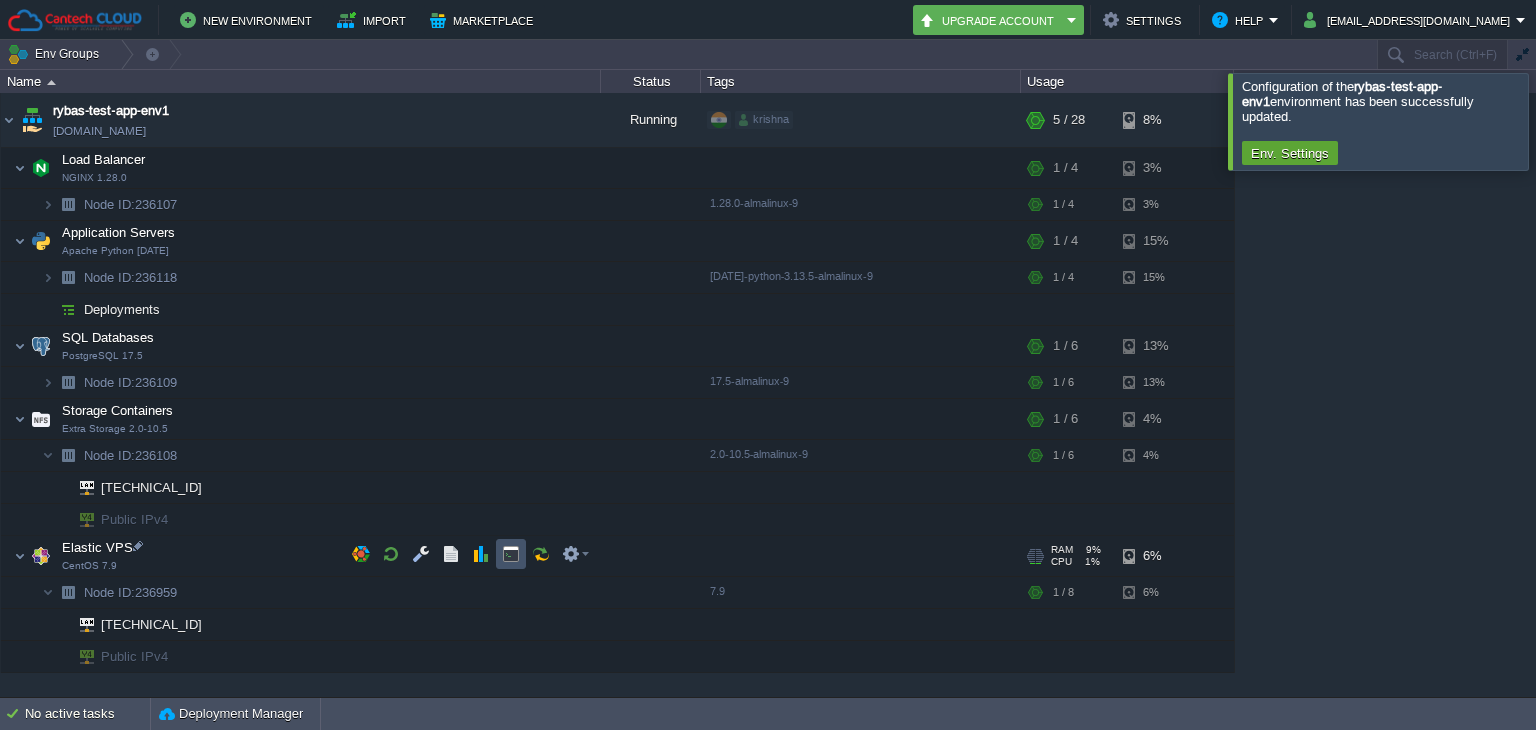 click at bounding box center (511, 554) 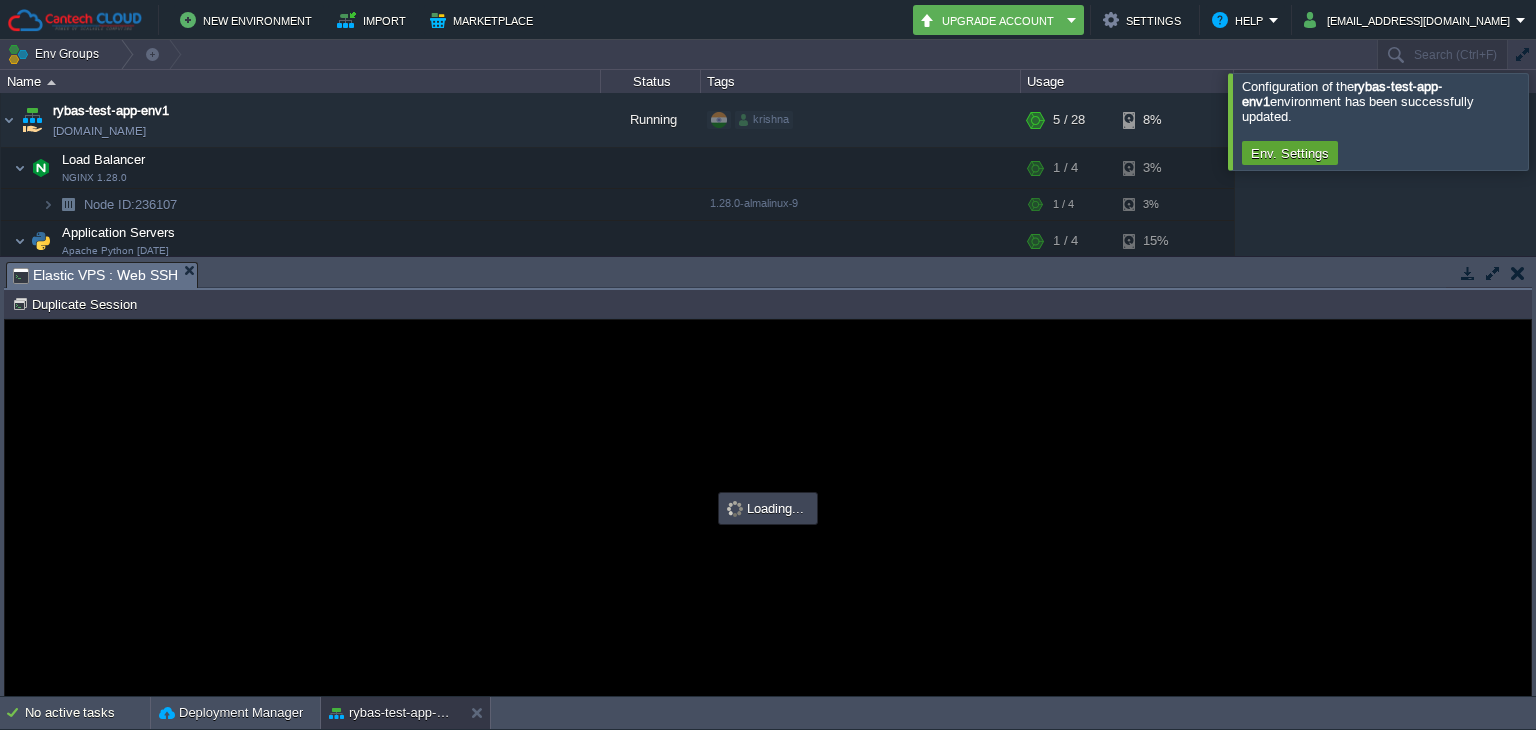 scroll, scrollTop: 0, scrollLeft: 0, axis: both 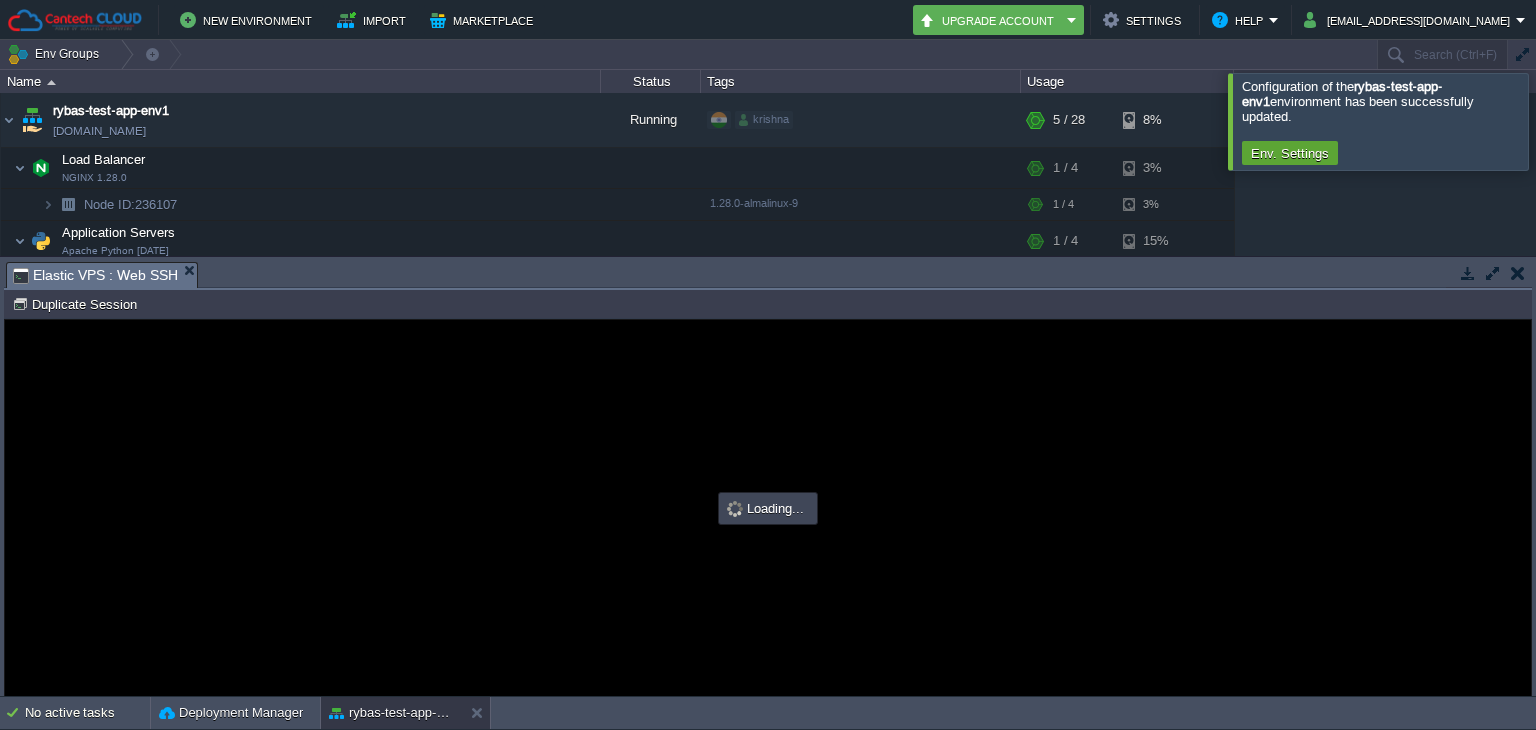 type on "#000000" 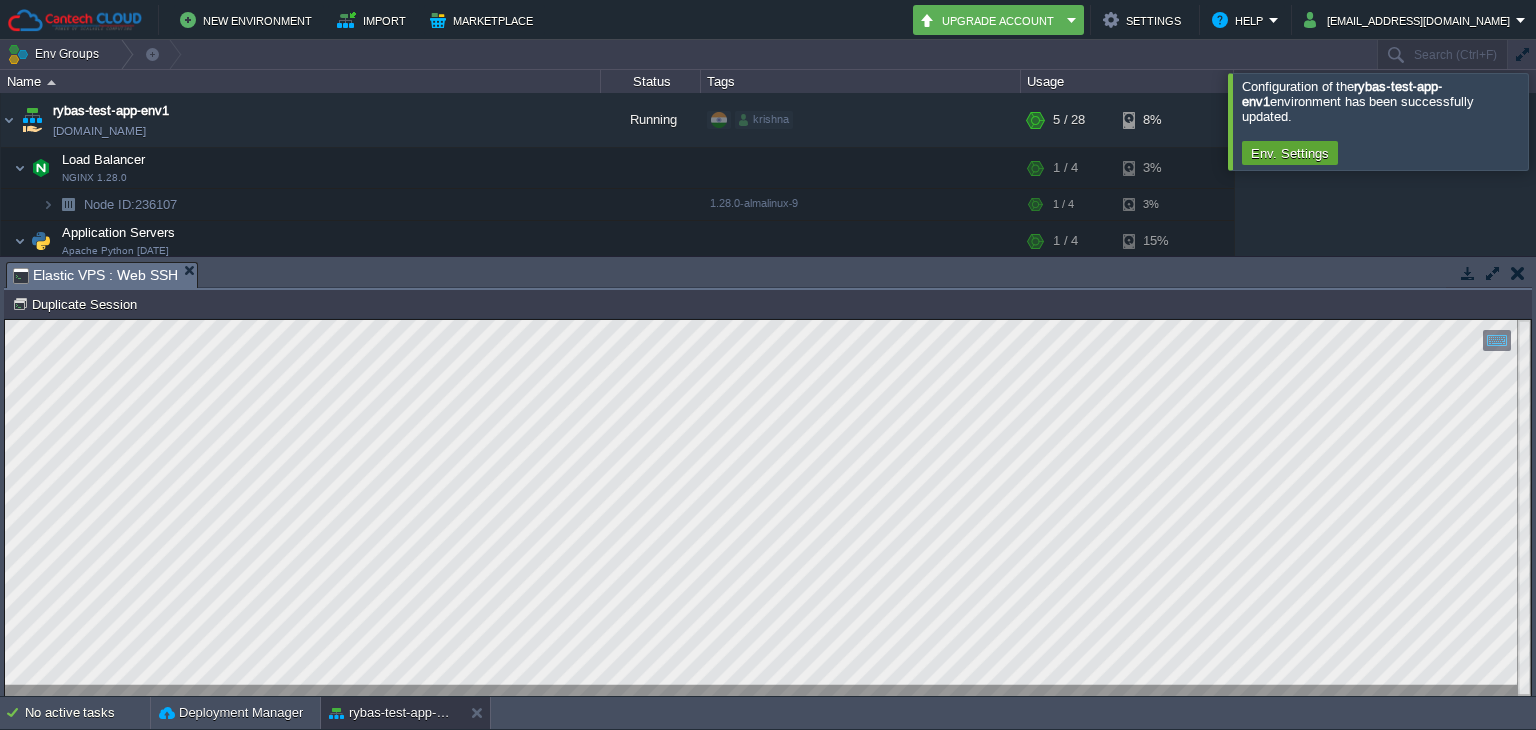 click on "Copy:                  Ctrl + Shift + C                                          Paste:                  Ctrl + V                                         Settings:                  Ctrl + Shift + Alt
0" at bounding box center [768, 320] 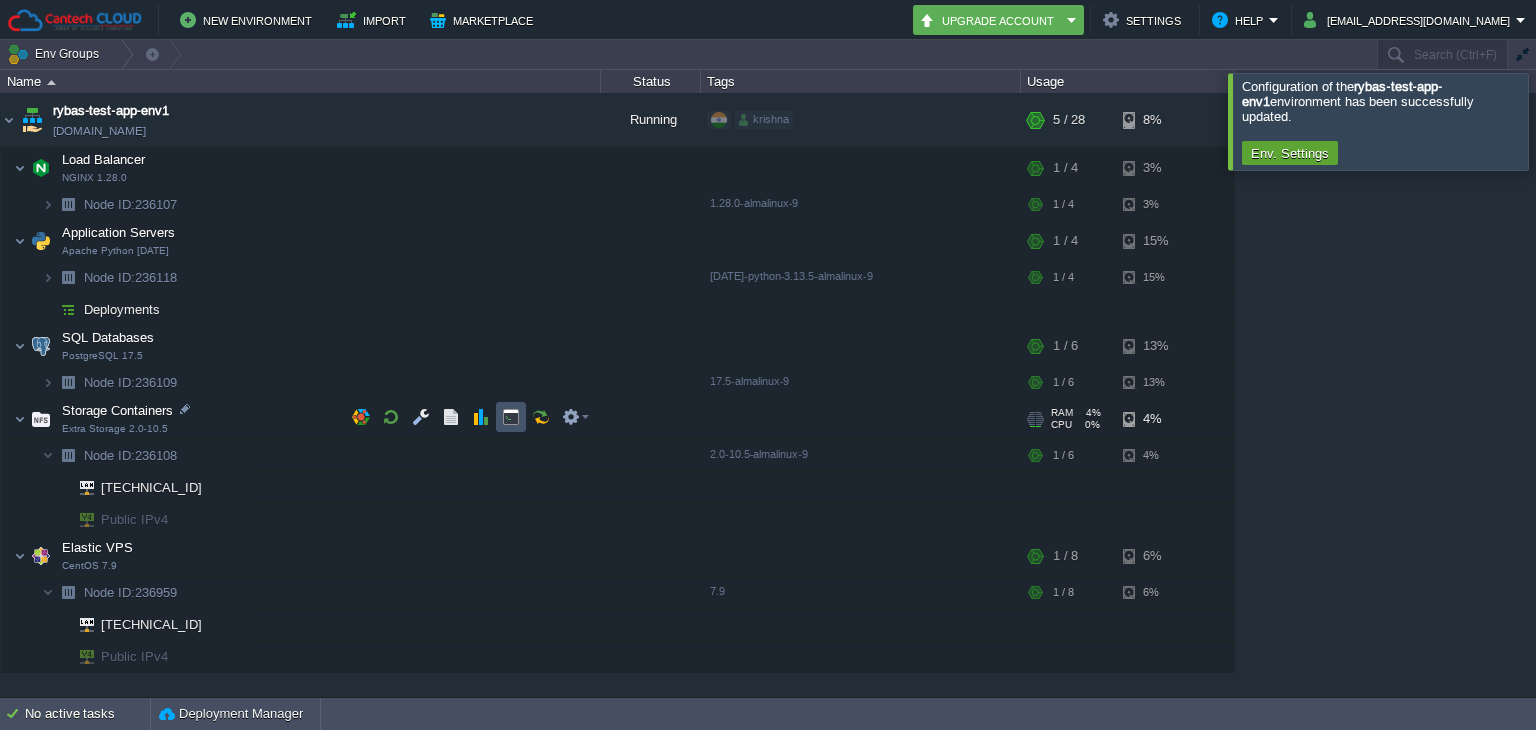 click at bounding box center [511, 417] 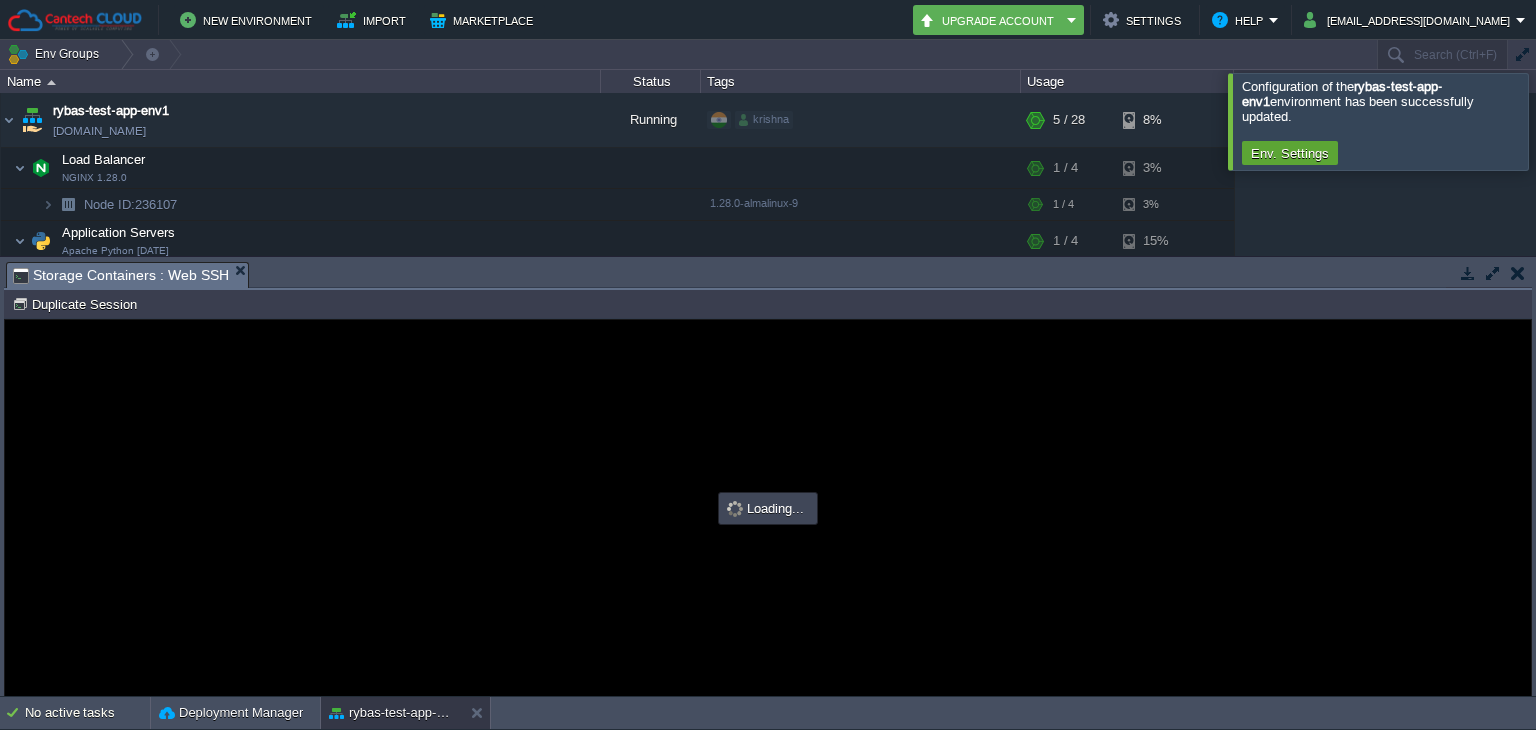 scroll, scrollTop: 0, scrollLeft: 0, axis: both 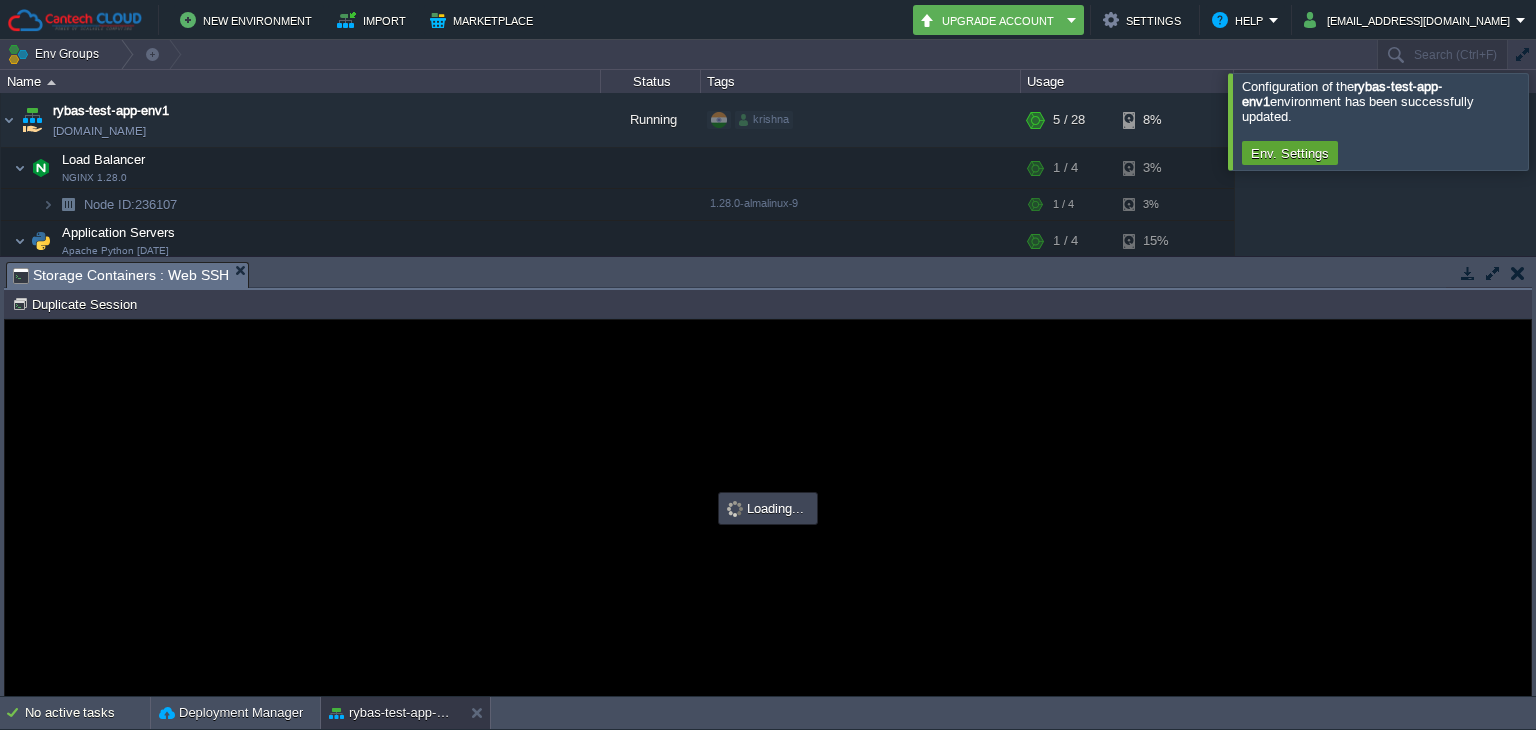 type on "#000000" 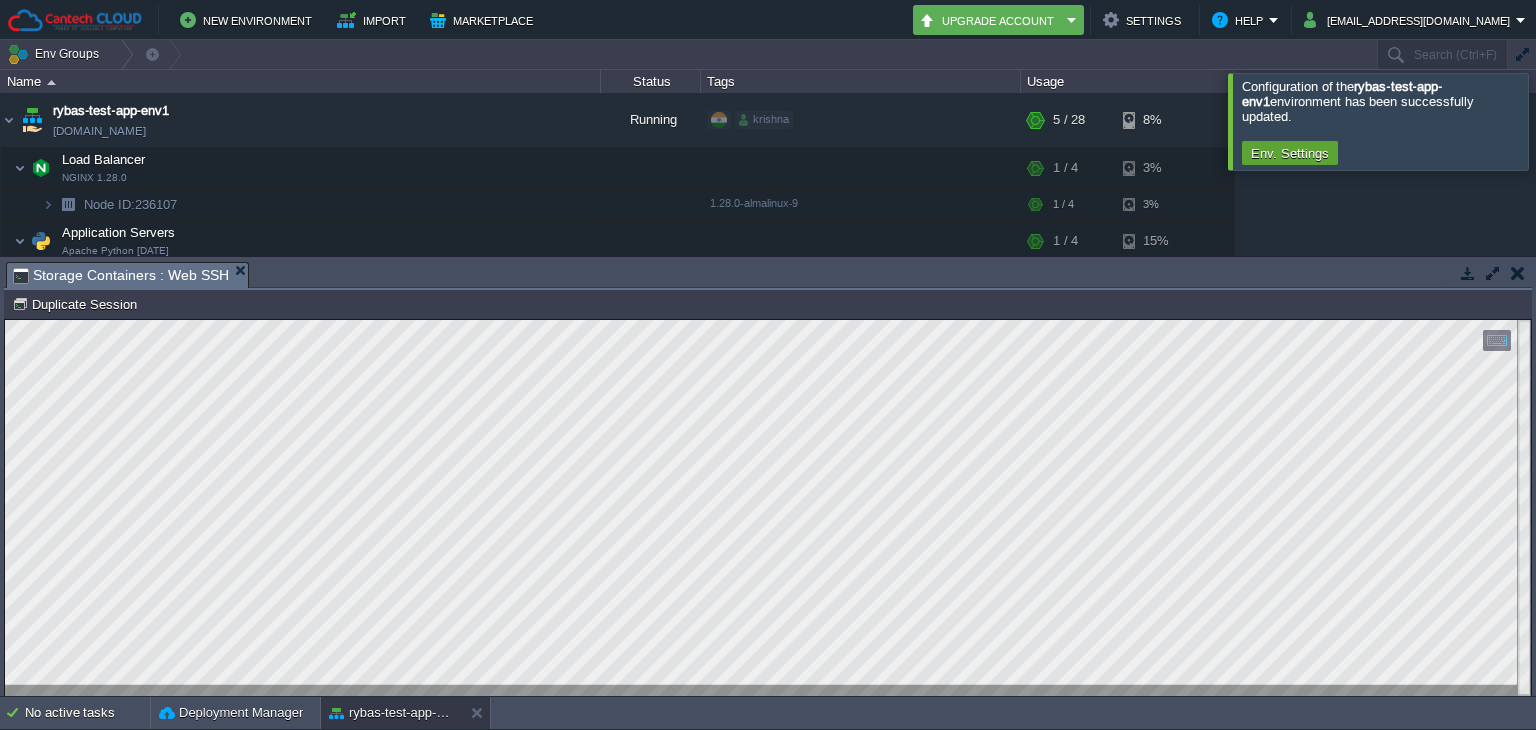 click on "Copy:                  Ctrl + Shift + C                                          Paste:                  Ctrl + V                                         Settings:                  Ctrl + Shift + Alt
0" at bounding box center (768, 320) 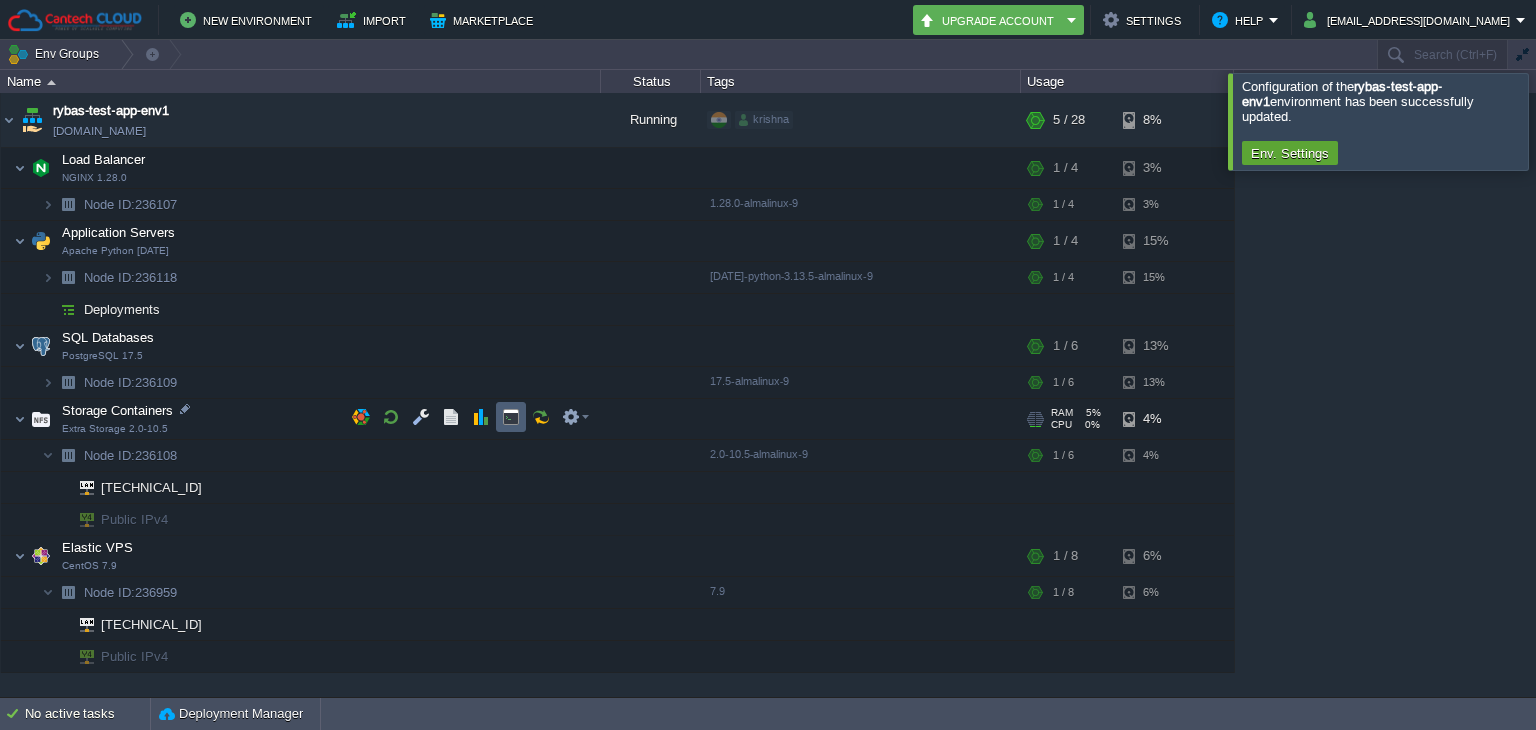 click at bounding box center [511, 417] 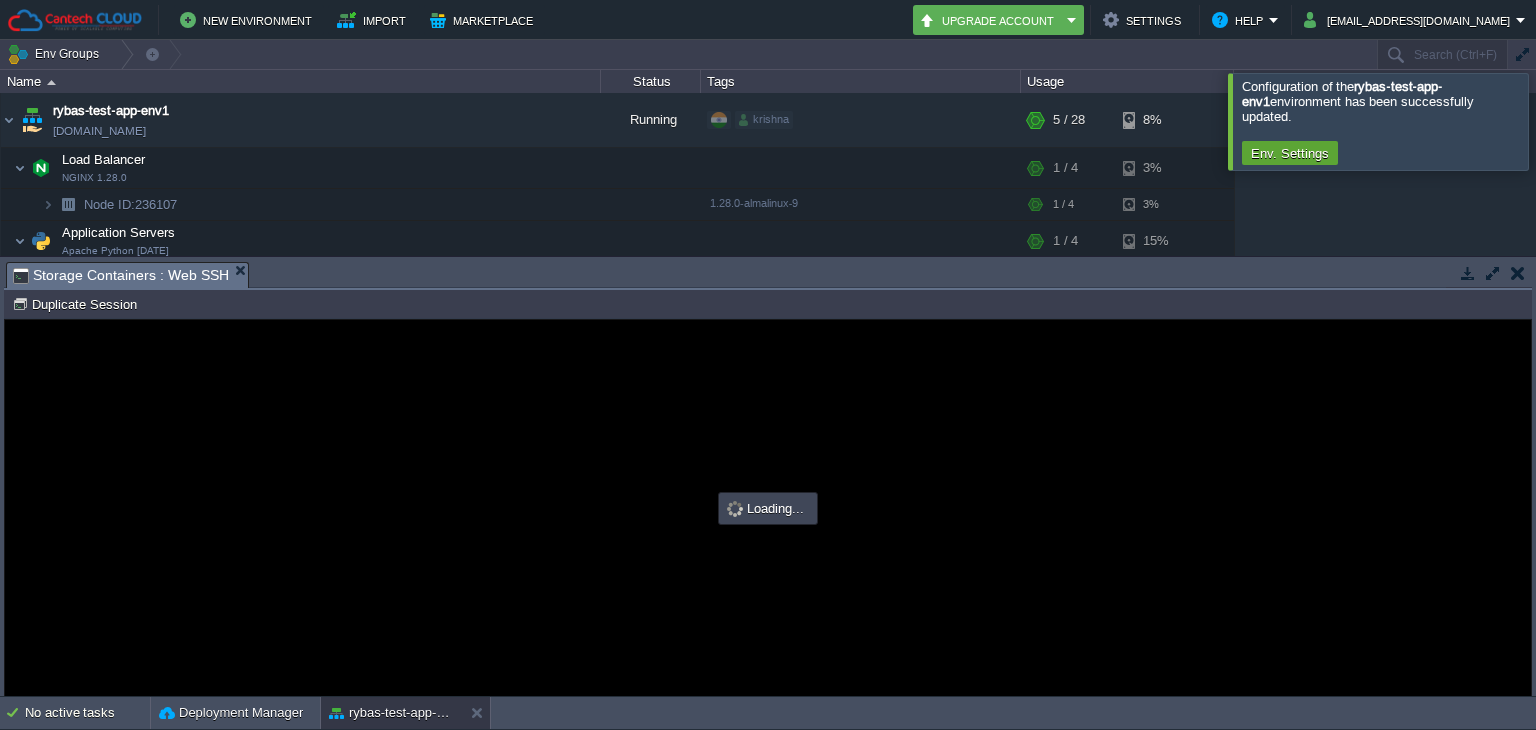 scroll, scrollTop: 0, scrollLeft: 0, axis: both 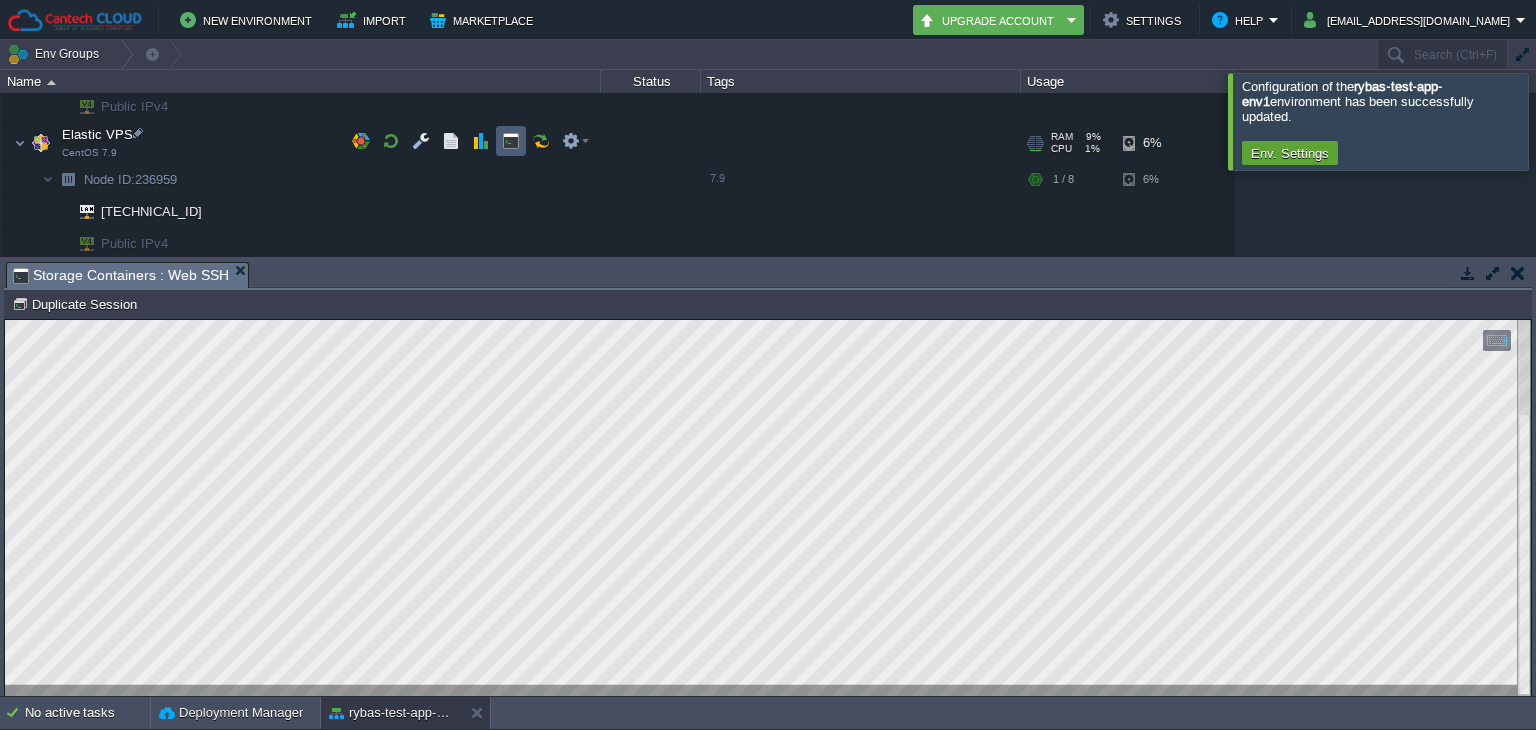 click at bounding box center [511, 141] 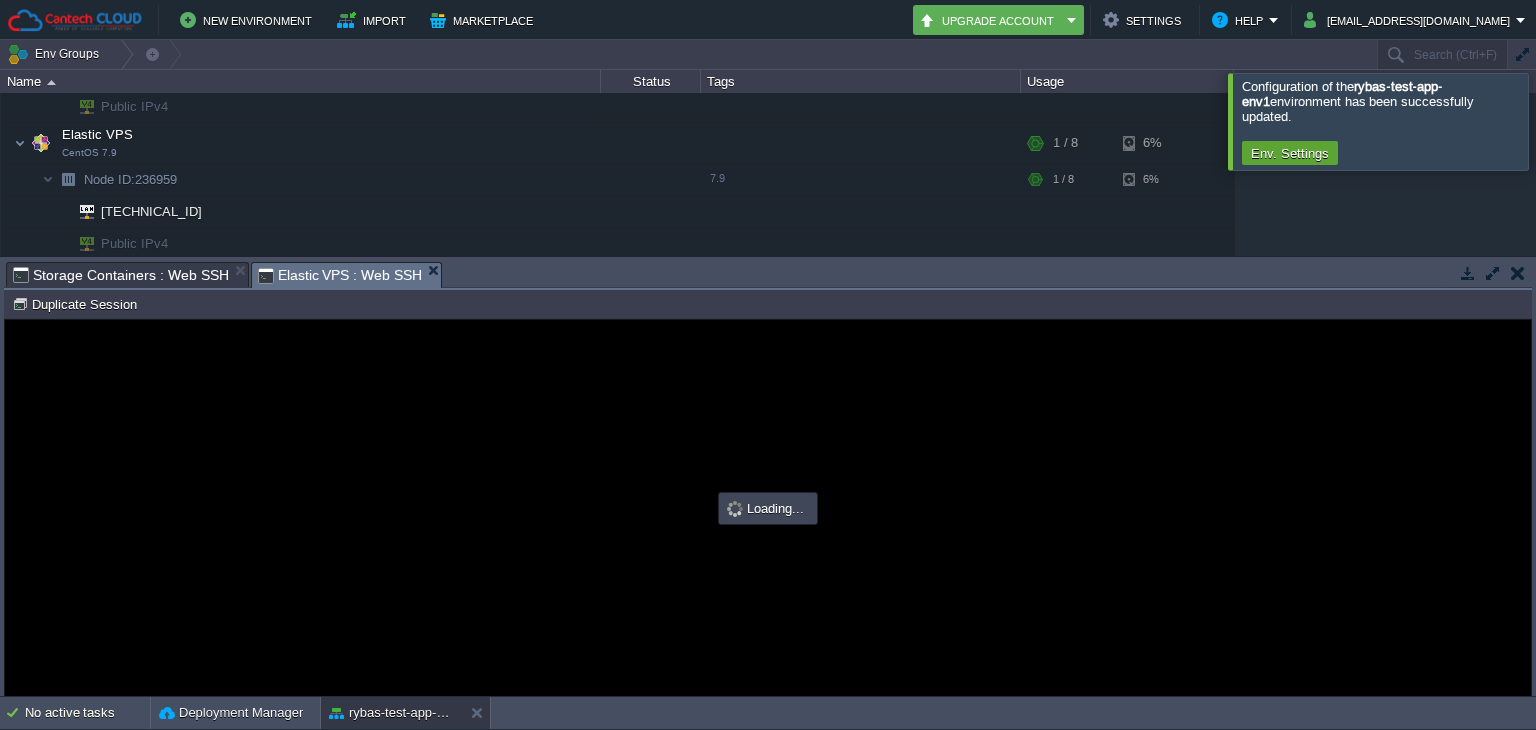 scroll, scrollTop: 0, scrollLeft: 0, axis: both 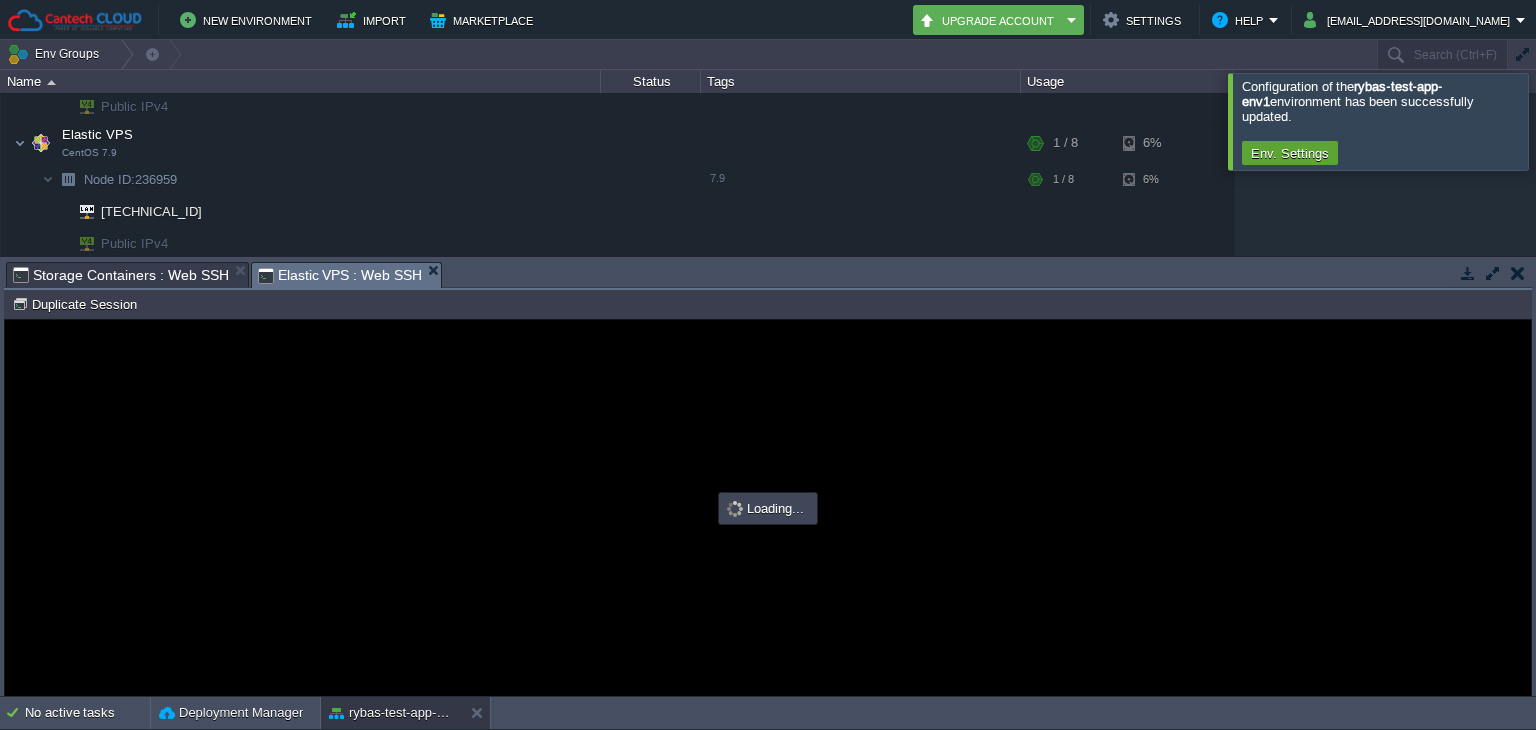 type on "#000000" 